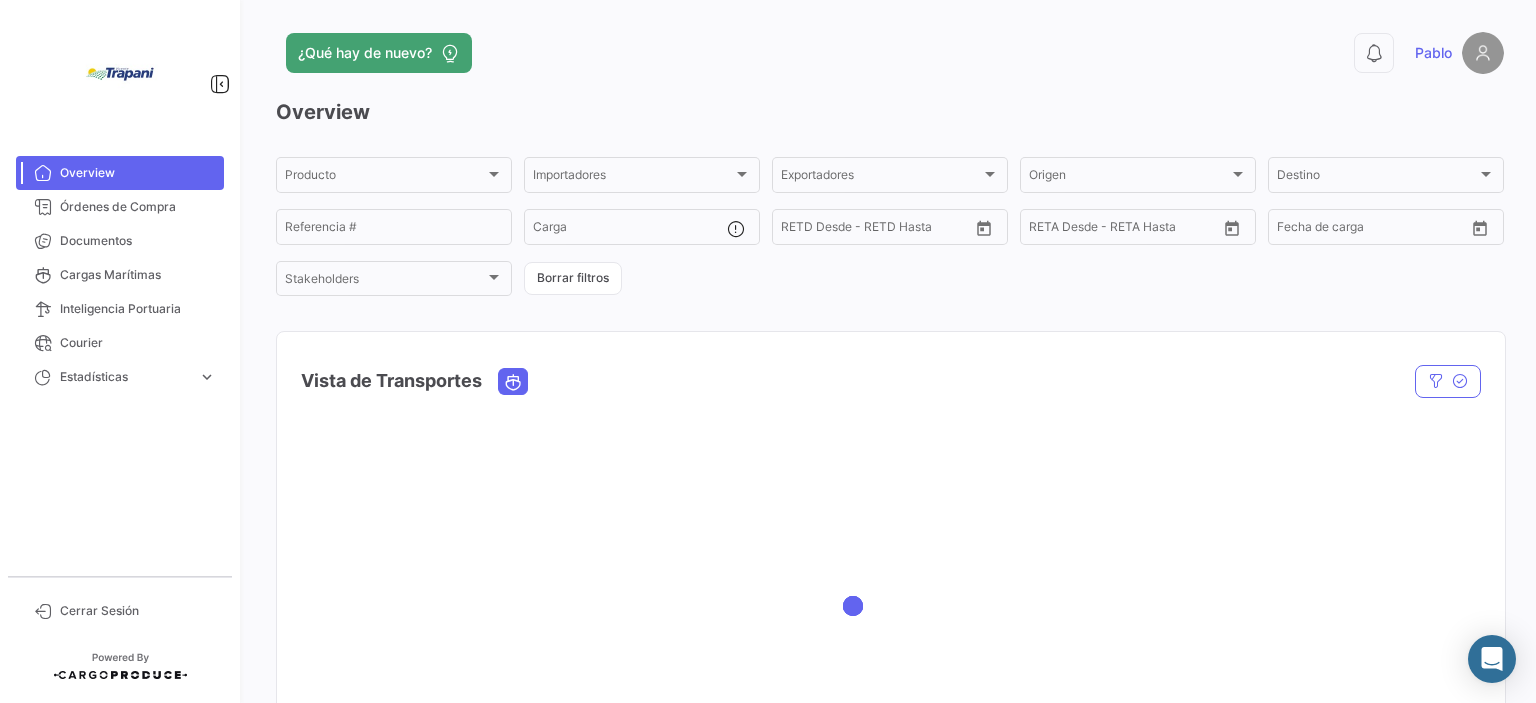 scroll, scrollTop: 0, scrollLeft: 0, axis: both 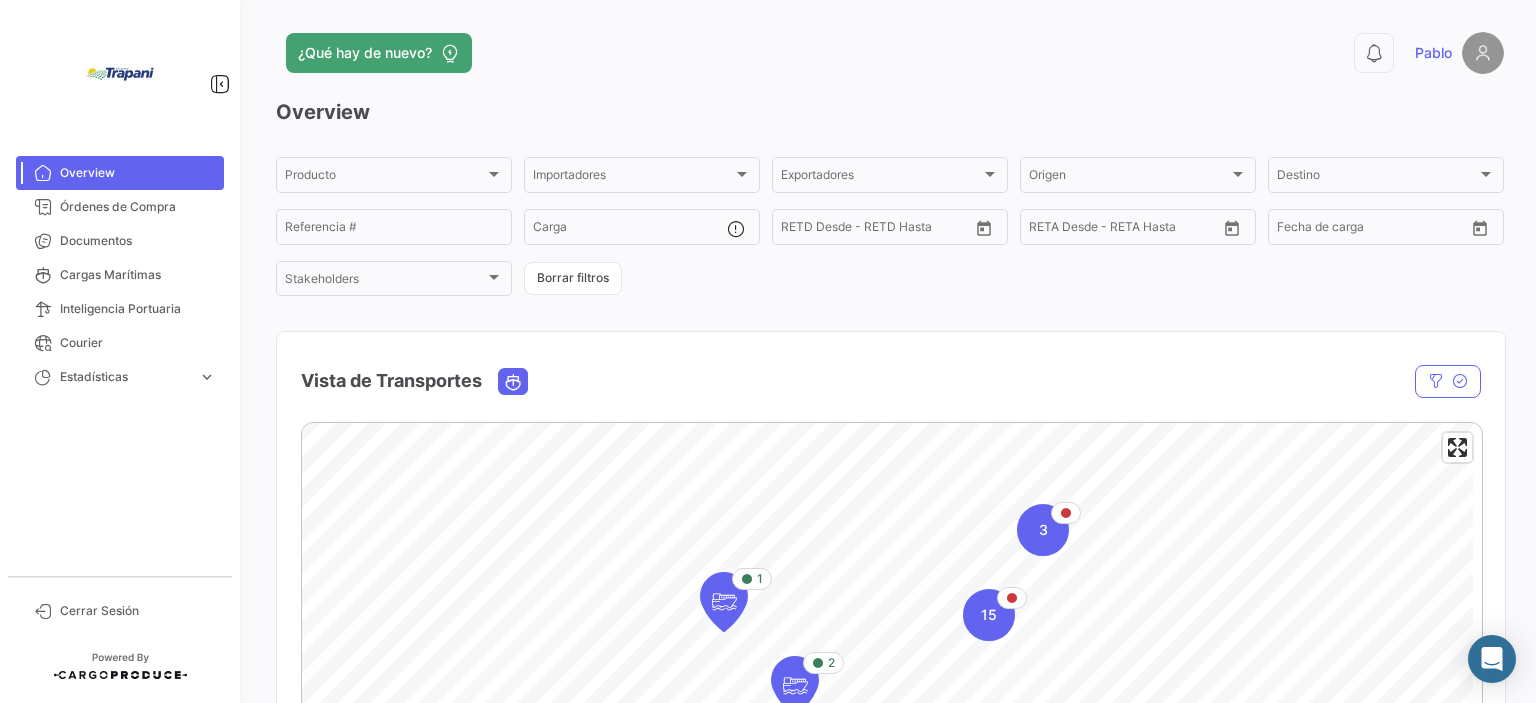 click on "¿Qué hay de nuevo?  0  [PERSON] Overview Producto Producto Importadores Importadores Exportadores Exportadores Origen Origen Destino Destino  Referencia #   Carga  Desde –  RETD Desde - RETD Hasta  Desde –  RETA Desde - RETA Hasta  Desde –  Fecha de carga  Stakeholders Stakeholders  Borrar filtros  Vista de Transportes  En tránsito  Estado Nave Nave Carga Agrupador por  *  OC #   Borrar filtros  2 1 15 3 5 8 32 © Mapbox   © OpenStreetMap   Improve this map En Puerto Check In En tránsito Entre Naves Llegada Descargado A Destino Completo  Ocultar  Estado de Cargas Maritimas Estado Estado Compañía naviera Compañía naviera  Borrar filtros  Courier Tracking de Cargas en Tránsito Estado Estado Courier Courier  Borrar filtros  Cargas Incompletas en POD Compañía naviera Compañía naviera Importadores Importadores País de Destino País de Destino POD POD  Borrar filtros  Cargas cerca de POD con y sin Courier Tracking 10 días o menos Nave próxima a arribar en Importadores Importadores POD POD  7" 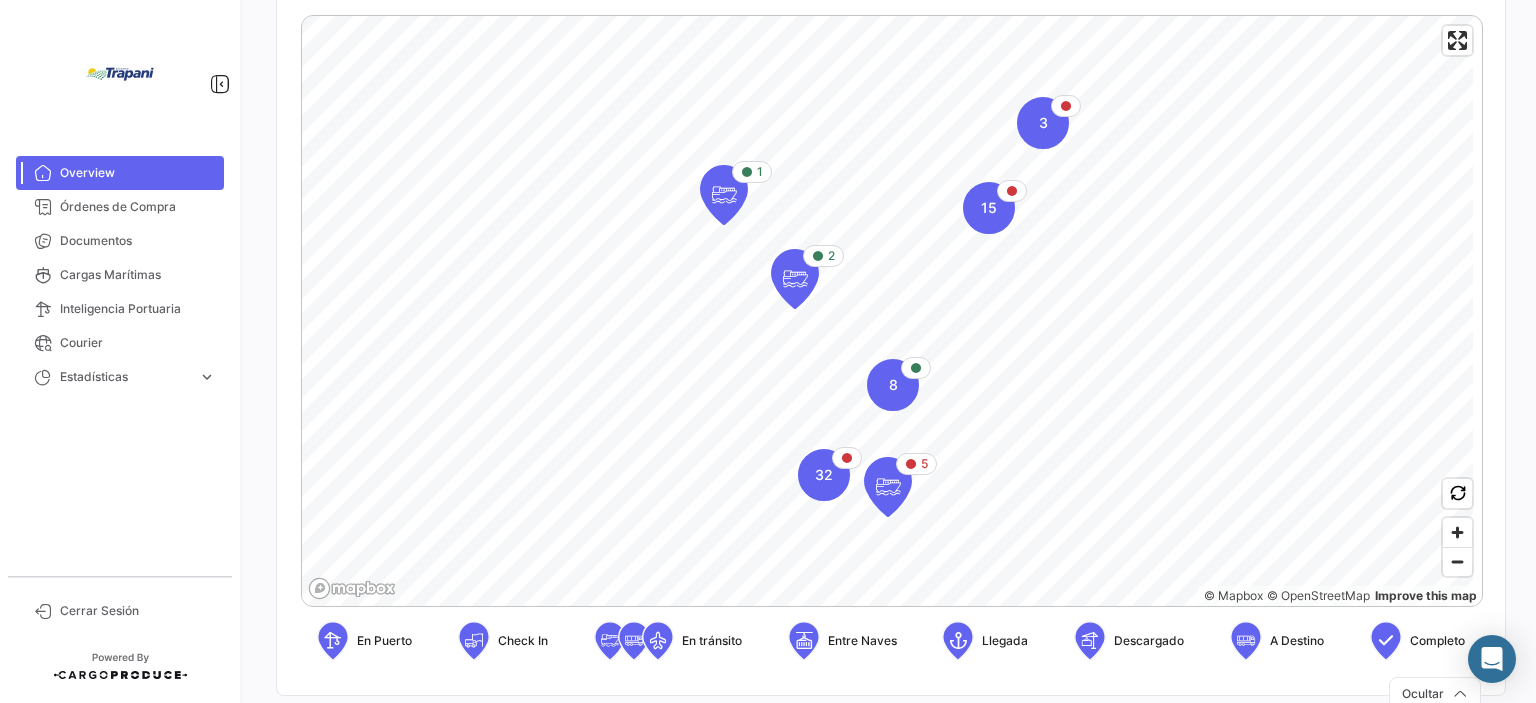 scroll, scrollTop: 450, scrollLeft: 0, axis: vertical 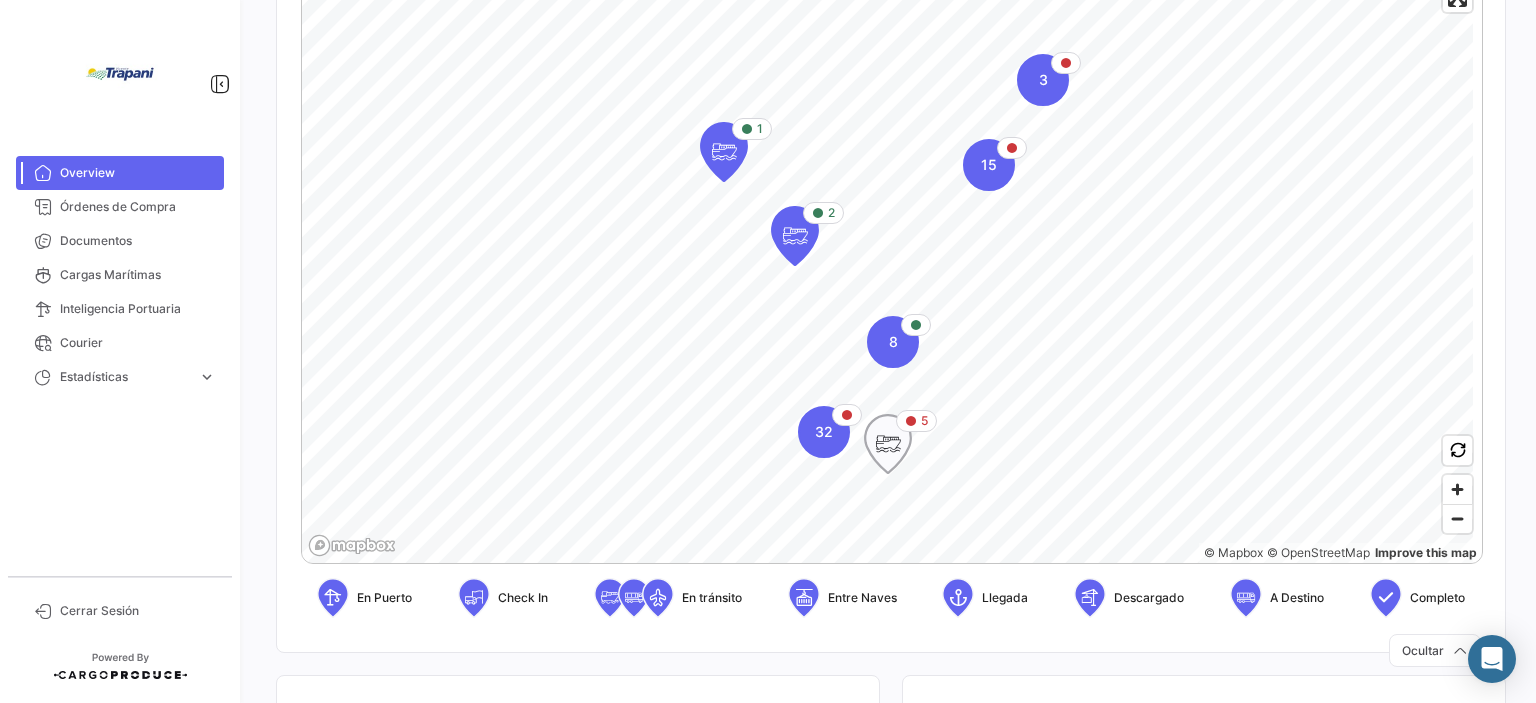 click 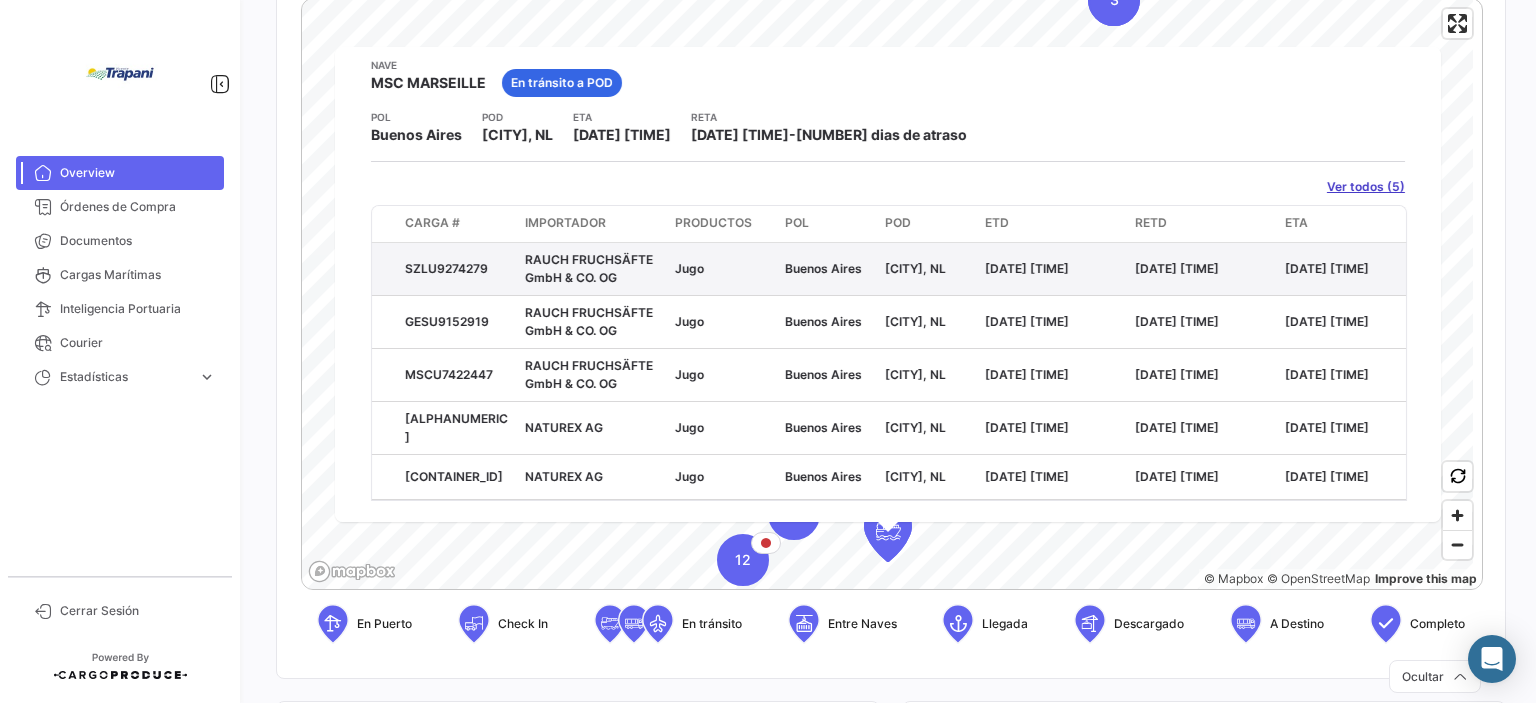 scroll, scrollTop: 62, scrollLeft: 0, axis: vertical 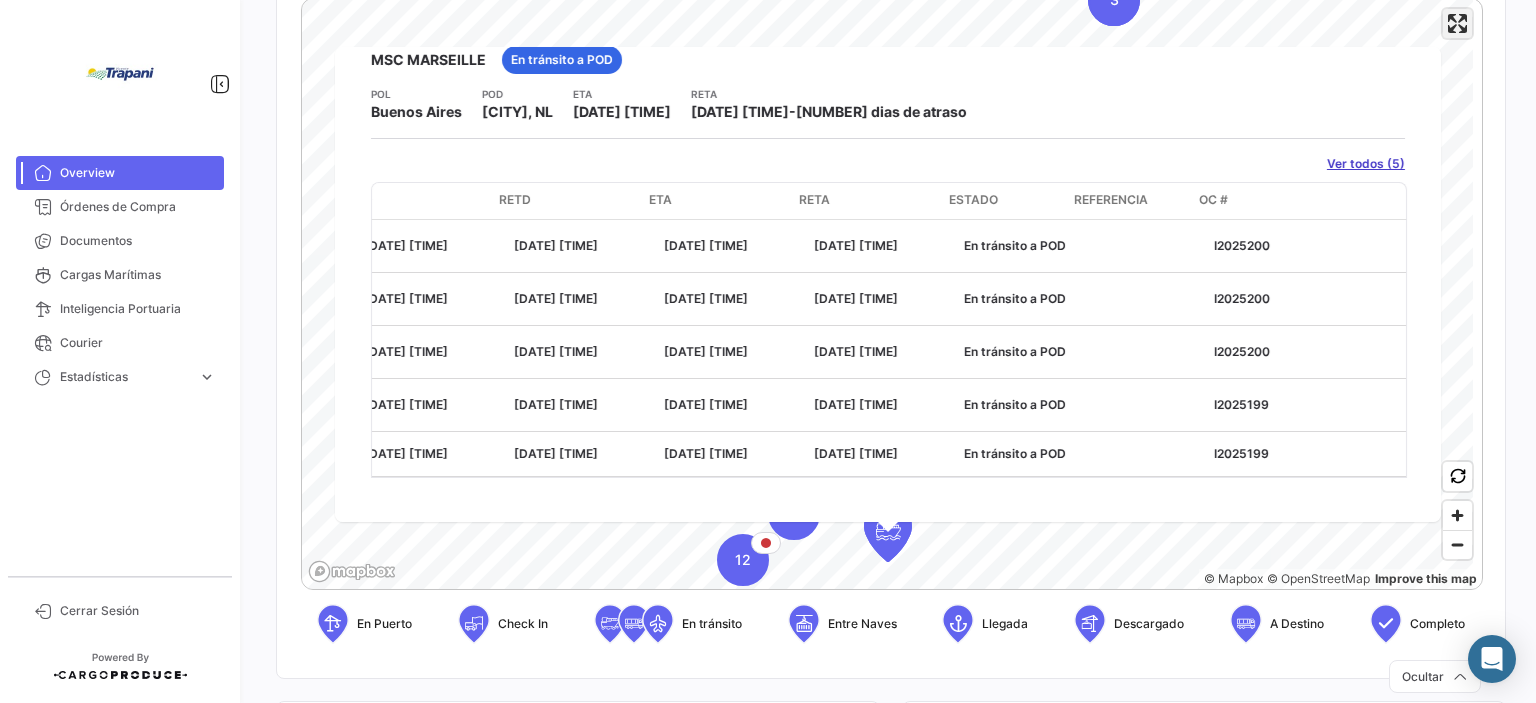 click 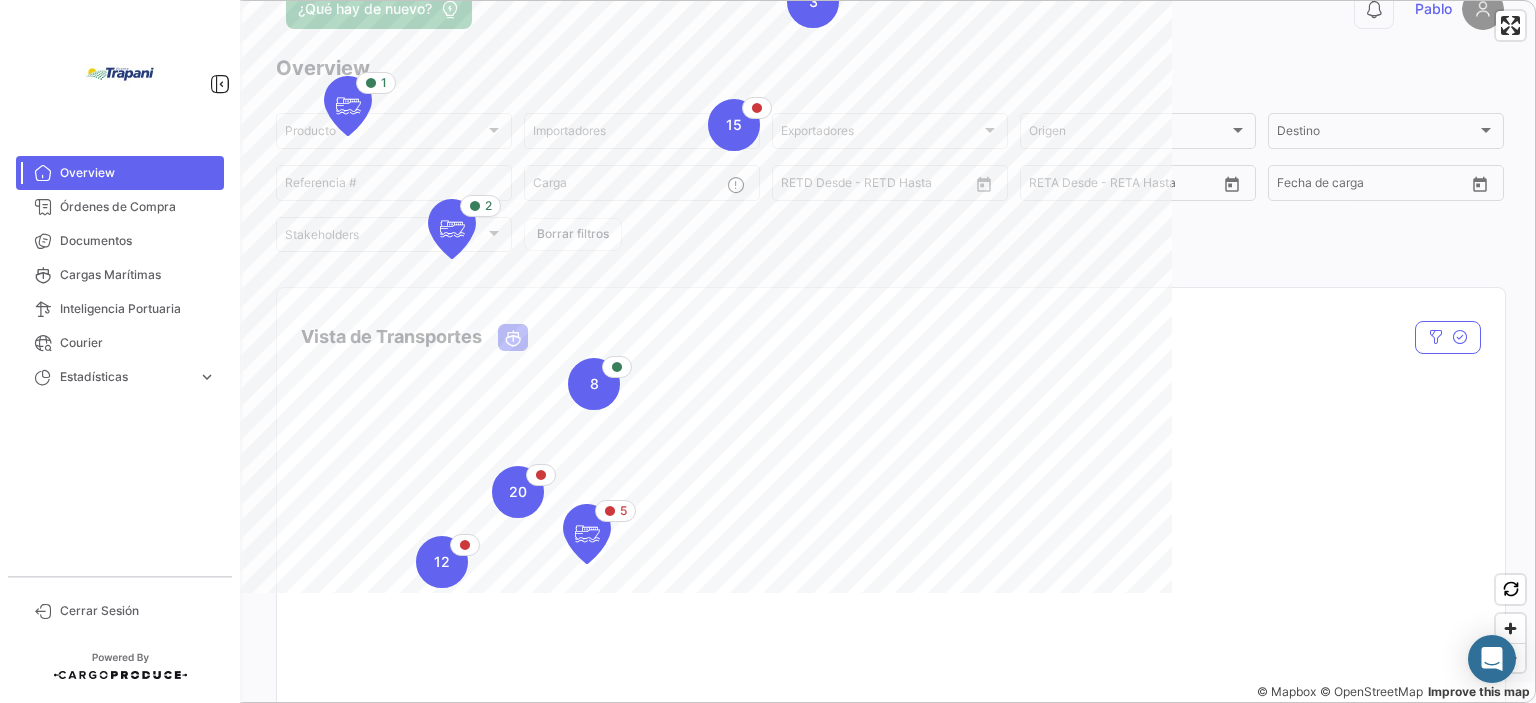scroll, scrollTop: 24, scrollLeft: 0, axis: vertical 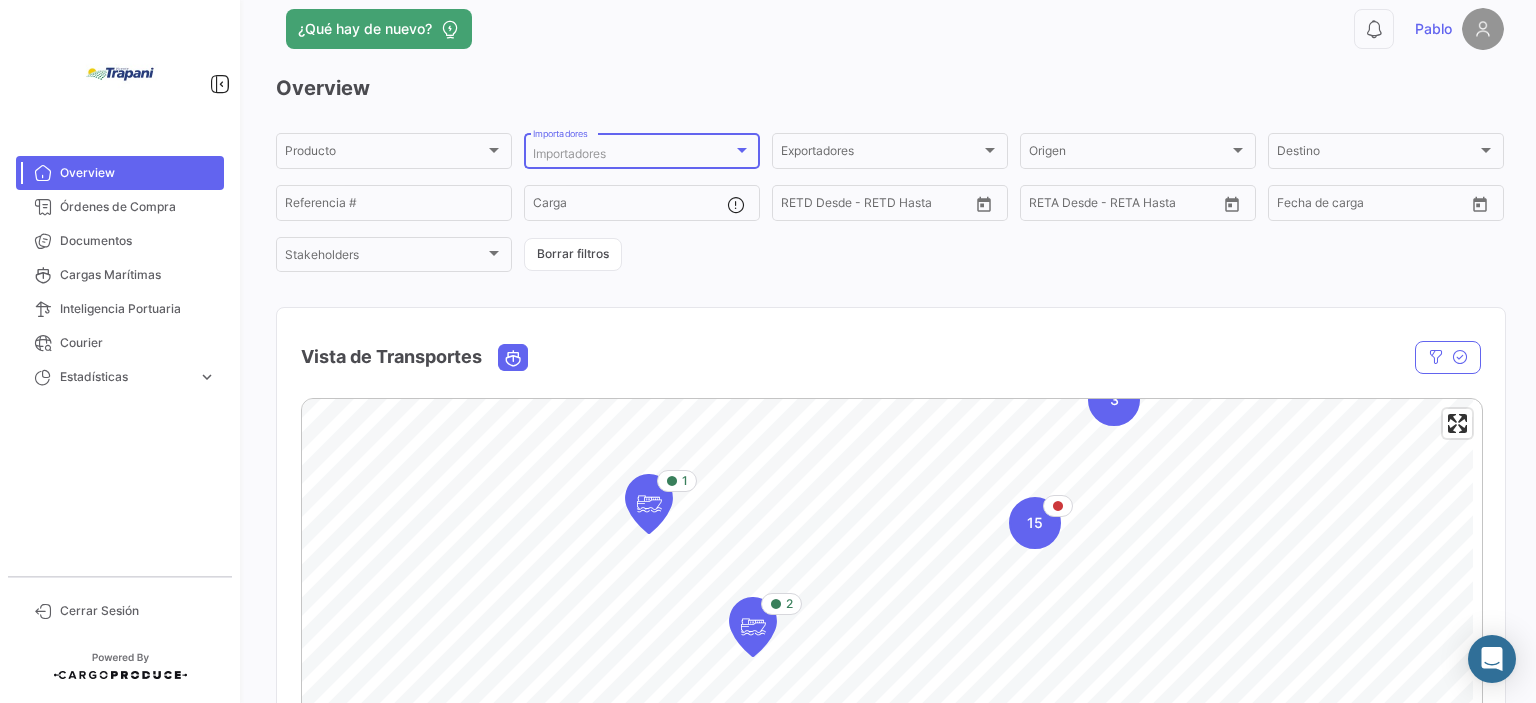 click at bounding box center [742, 150] 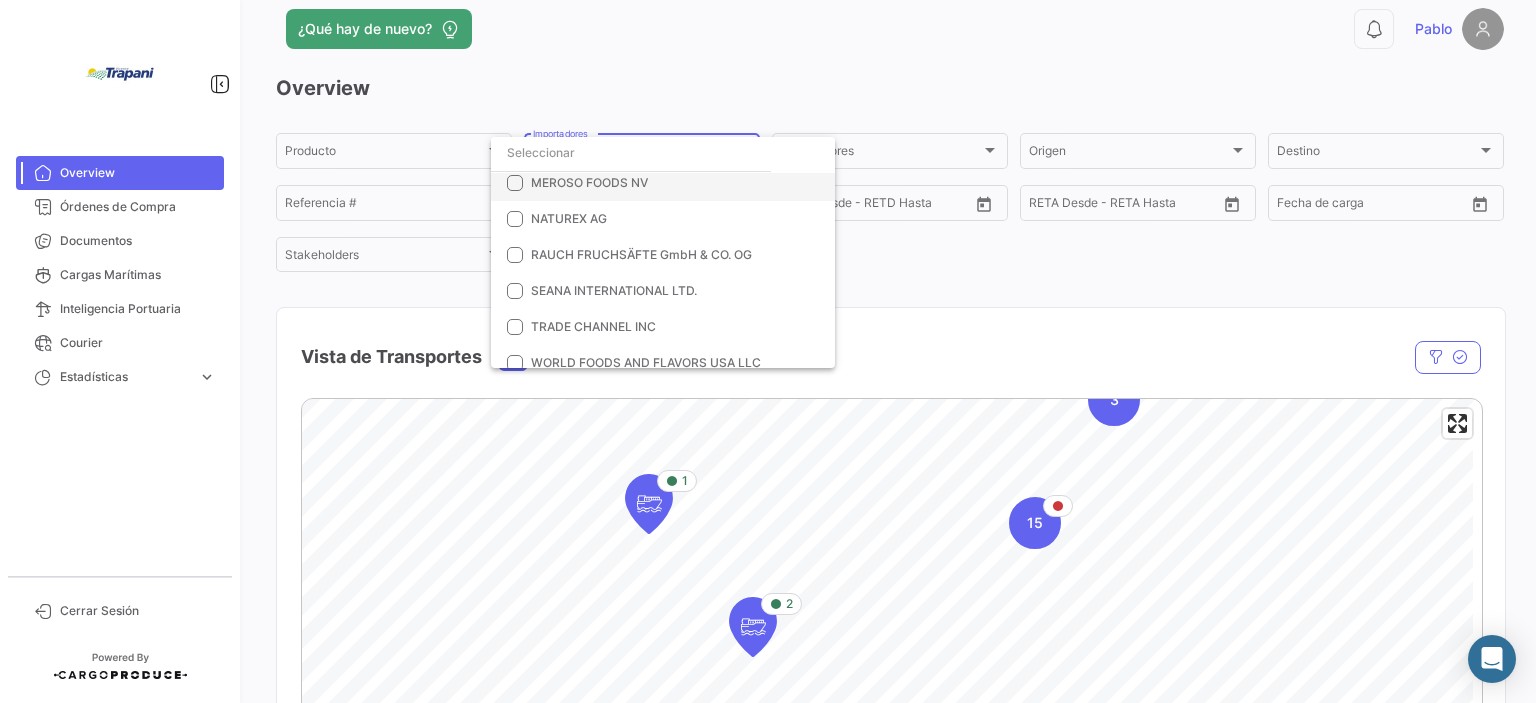 scroll, scrollTop: 351, scrollLeft: 0, axis: vertical 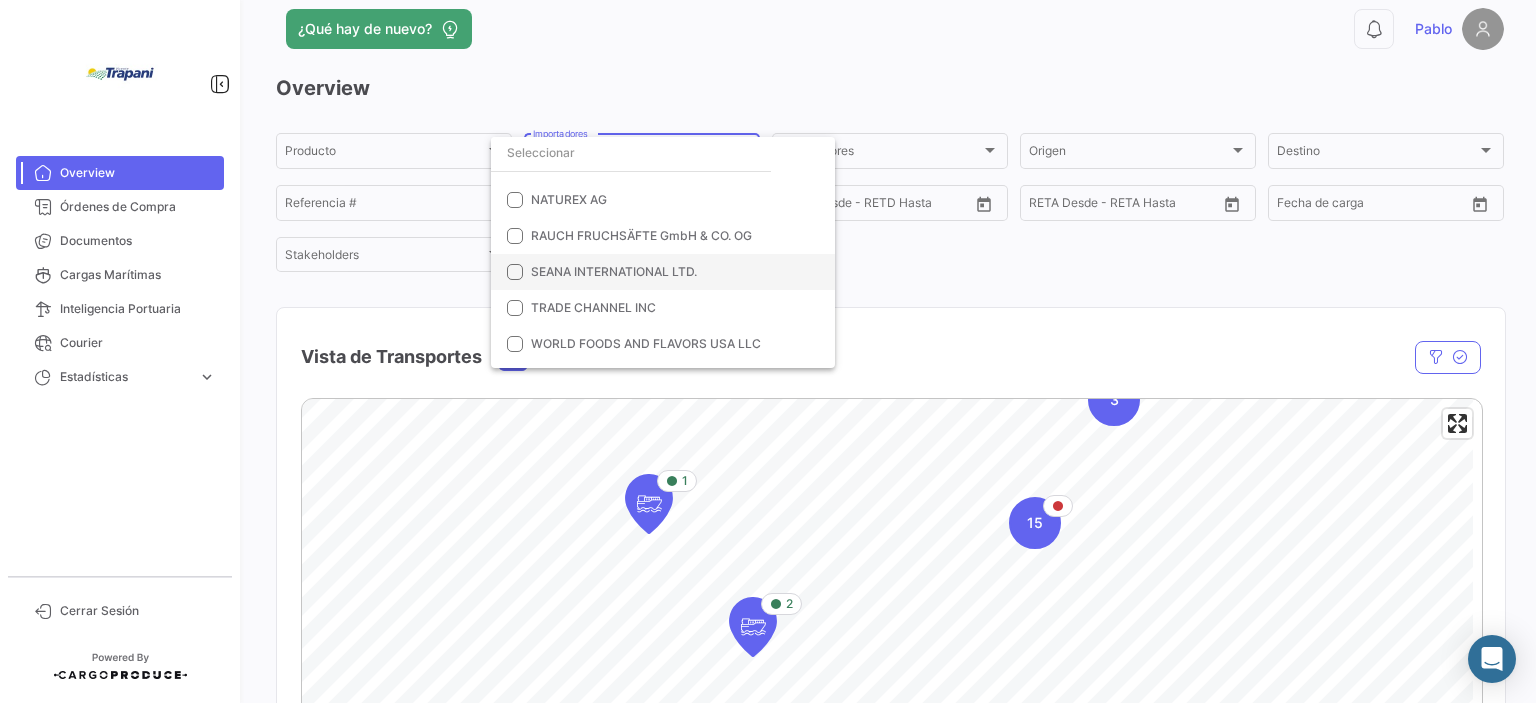 click on "SEANA INTERNATIONAL LTD." at bounding box center (614, 271) 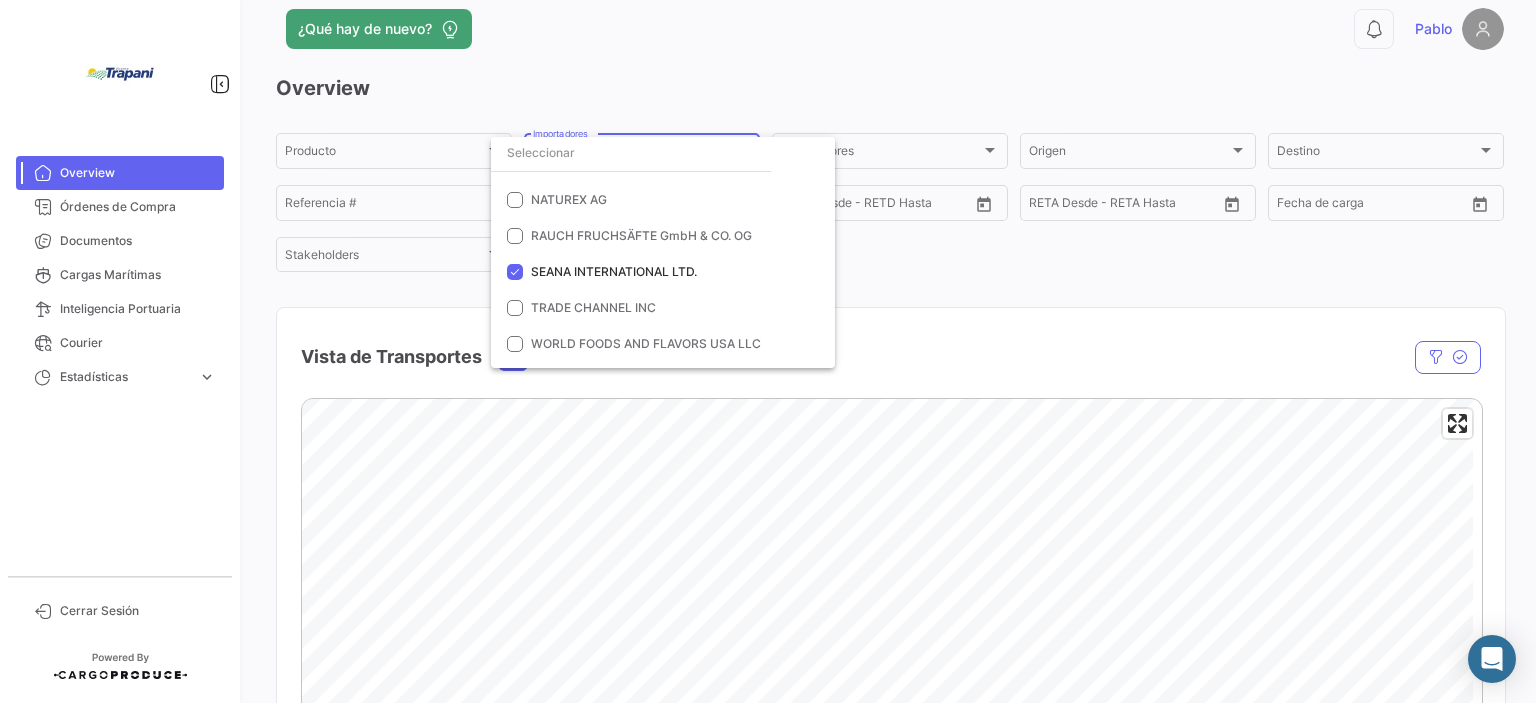 click at bounding box center [768, 351] 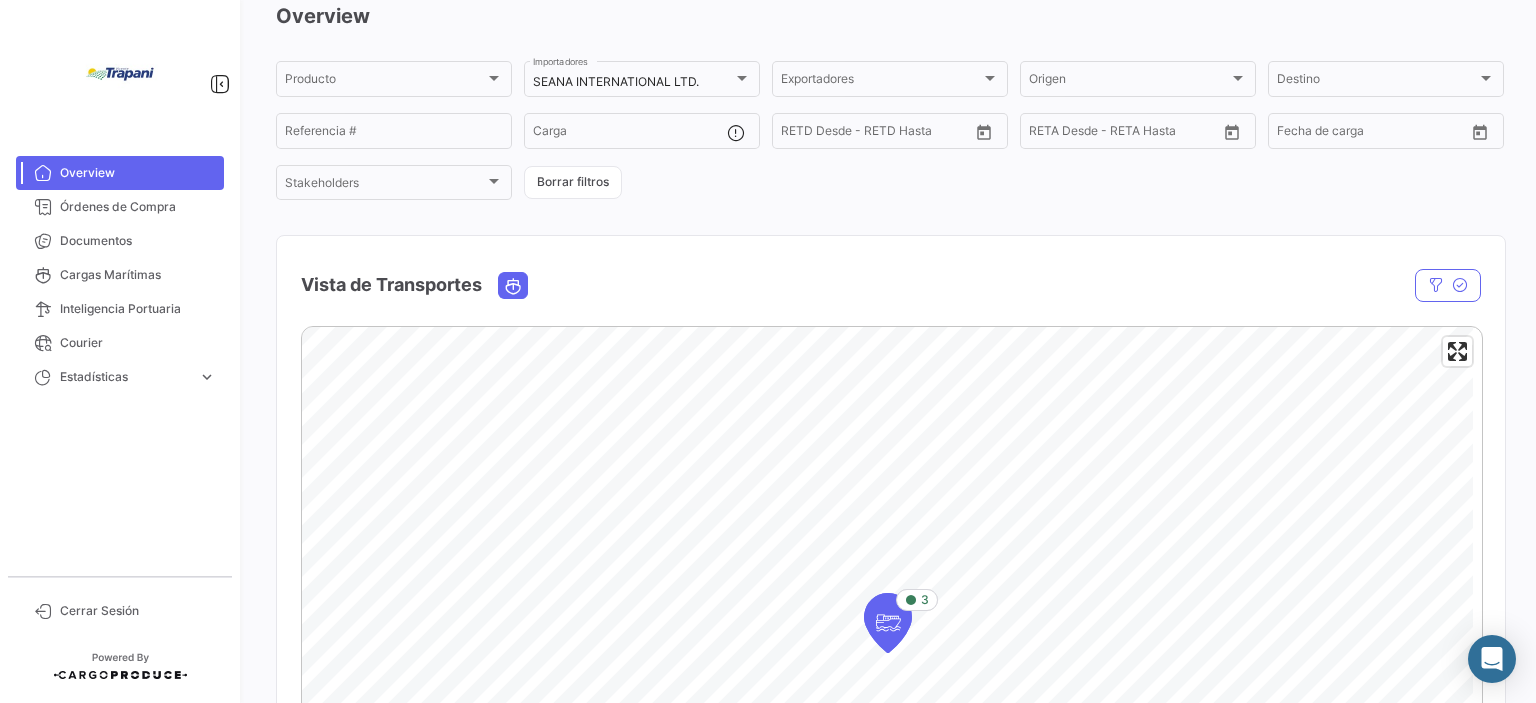 scroll, scrollTop: 124, scrollLeft: 0, axis: vertical 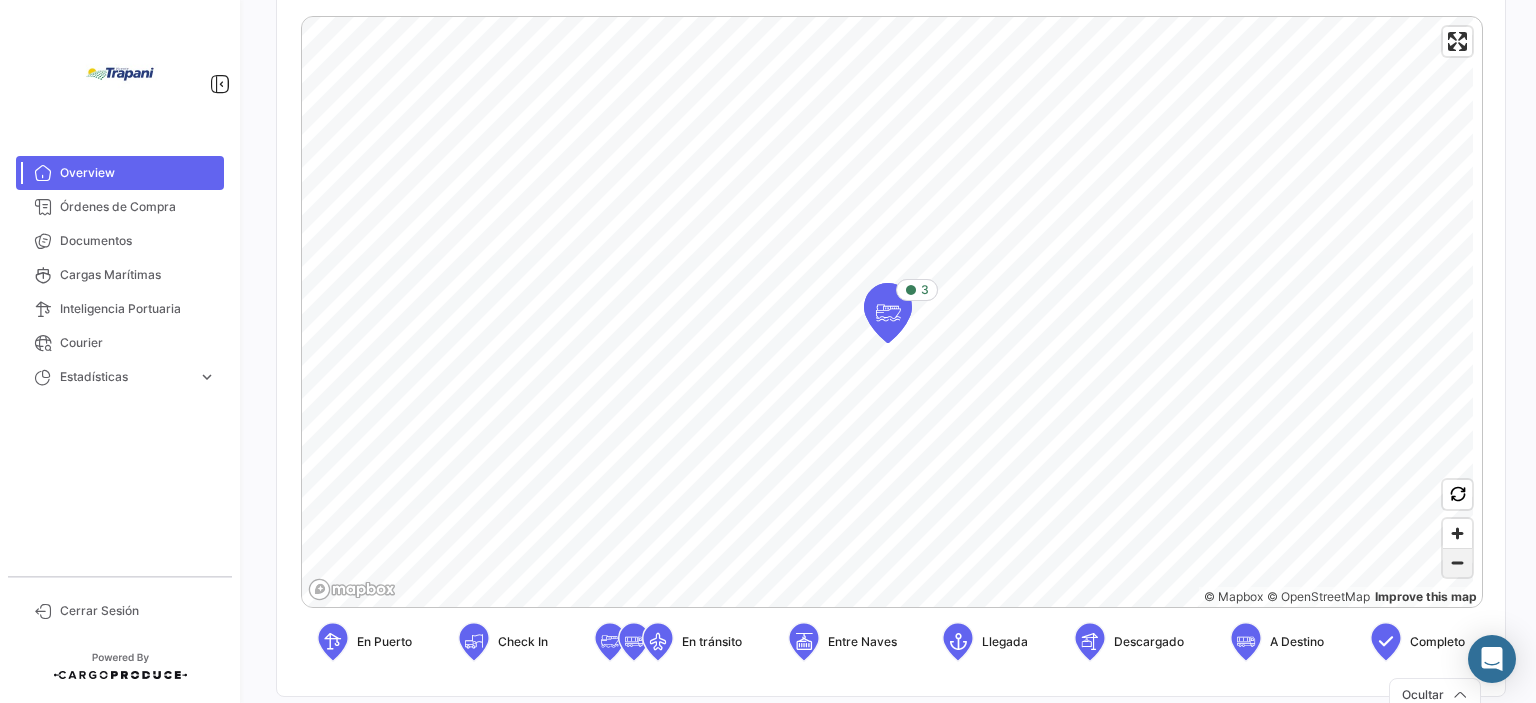click 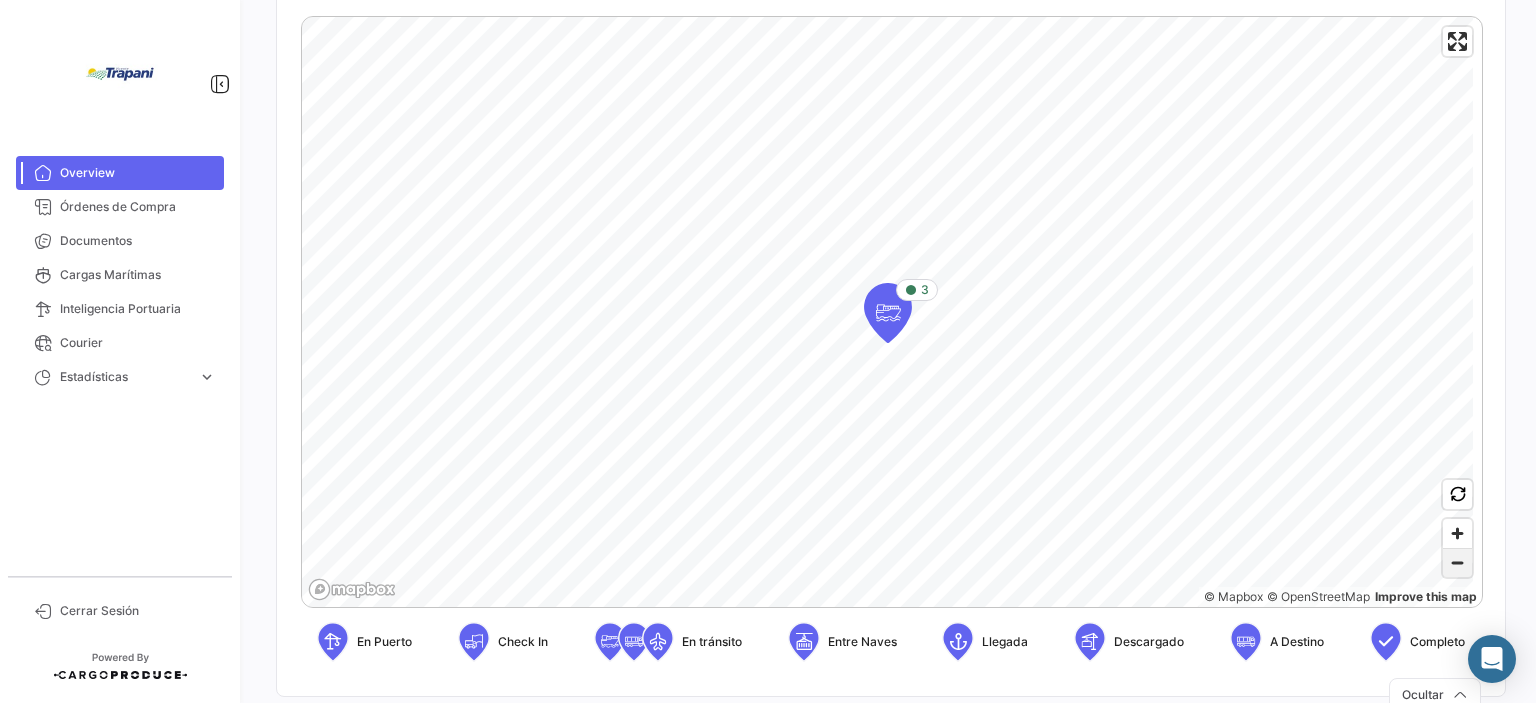 click 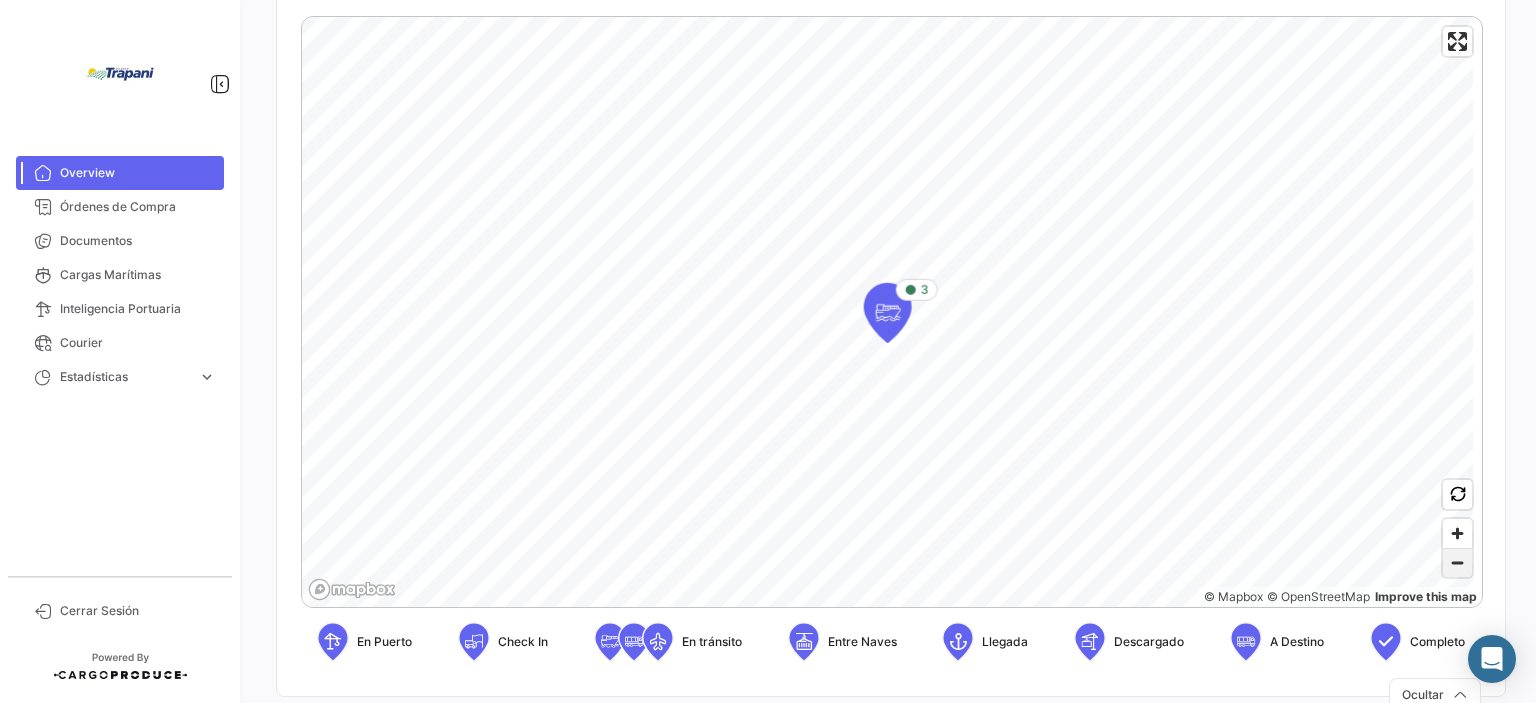 click 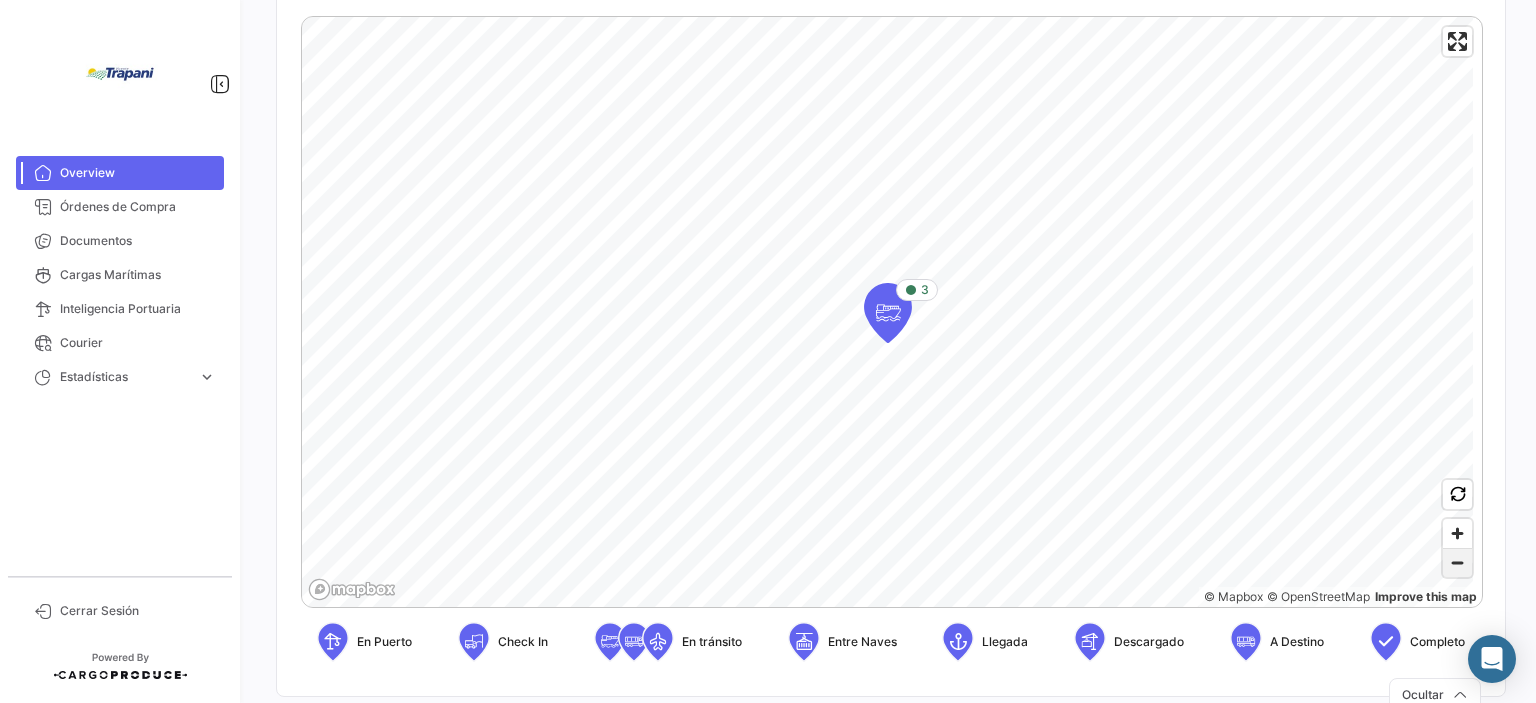 click 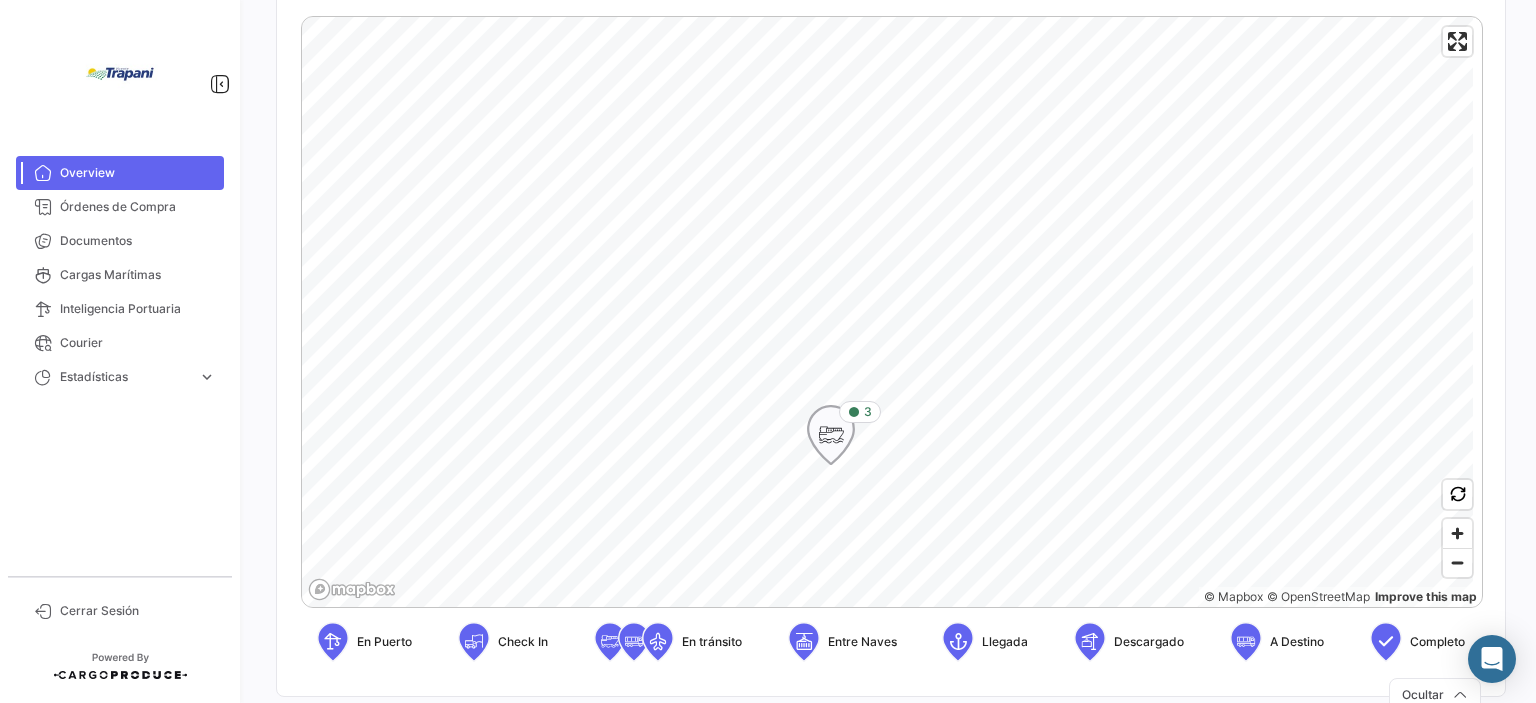 click 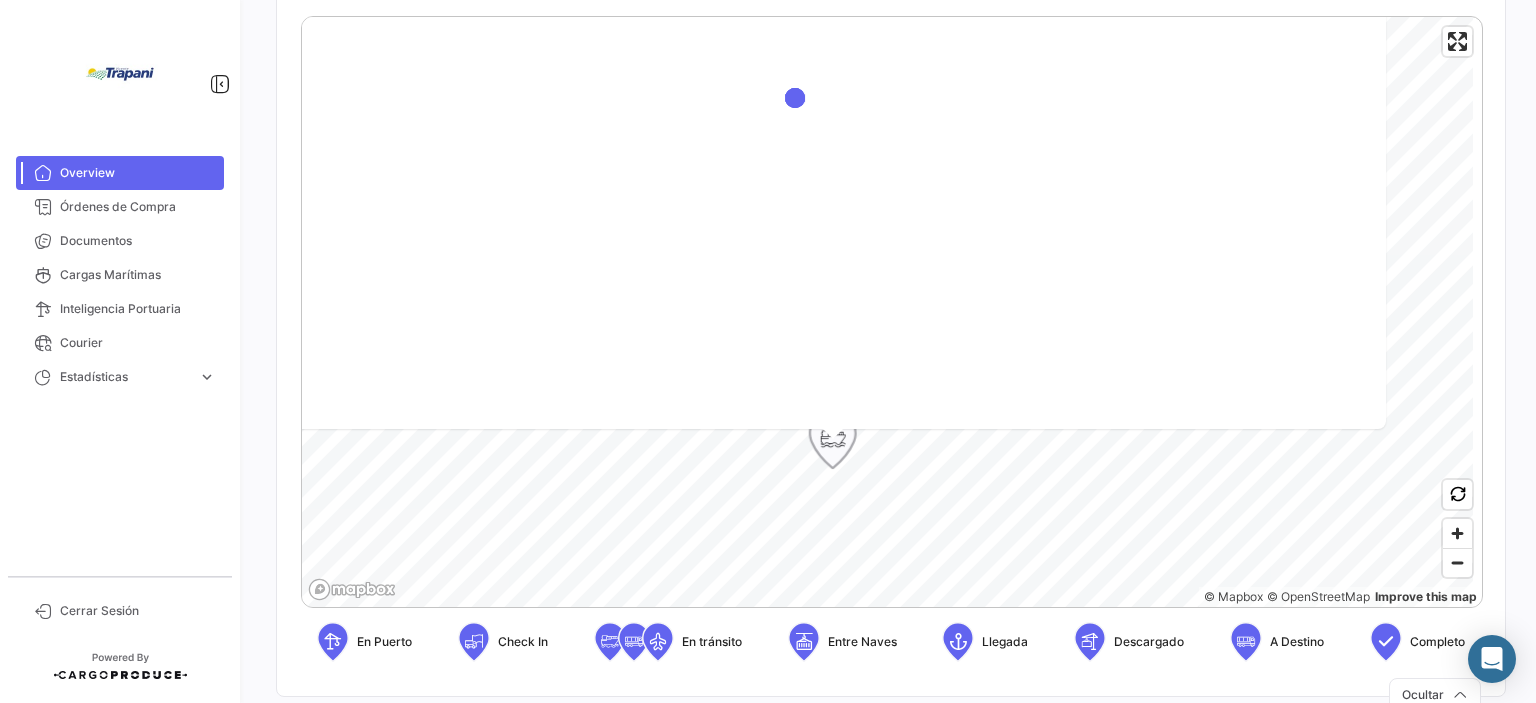 scroll, scrollTop: 28, scrollLeft: 0, axis: vertical 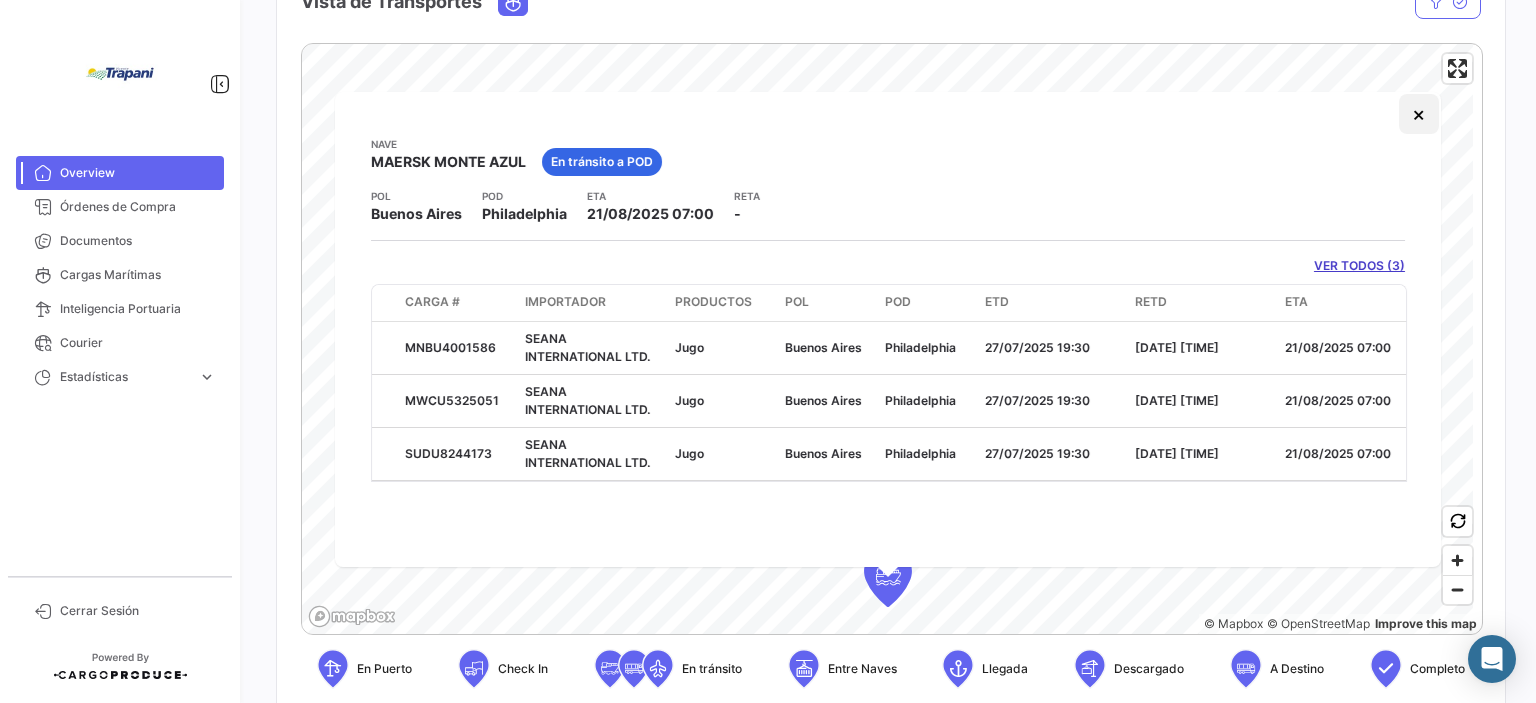 click on "×" 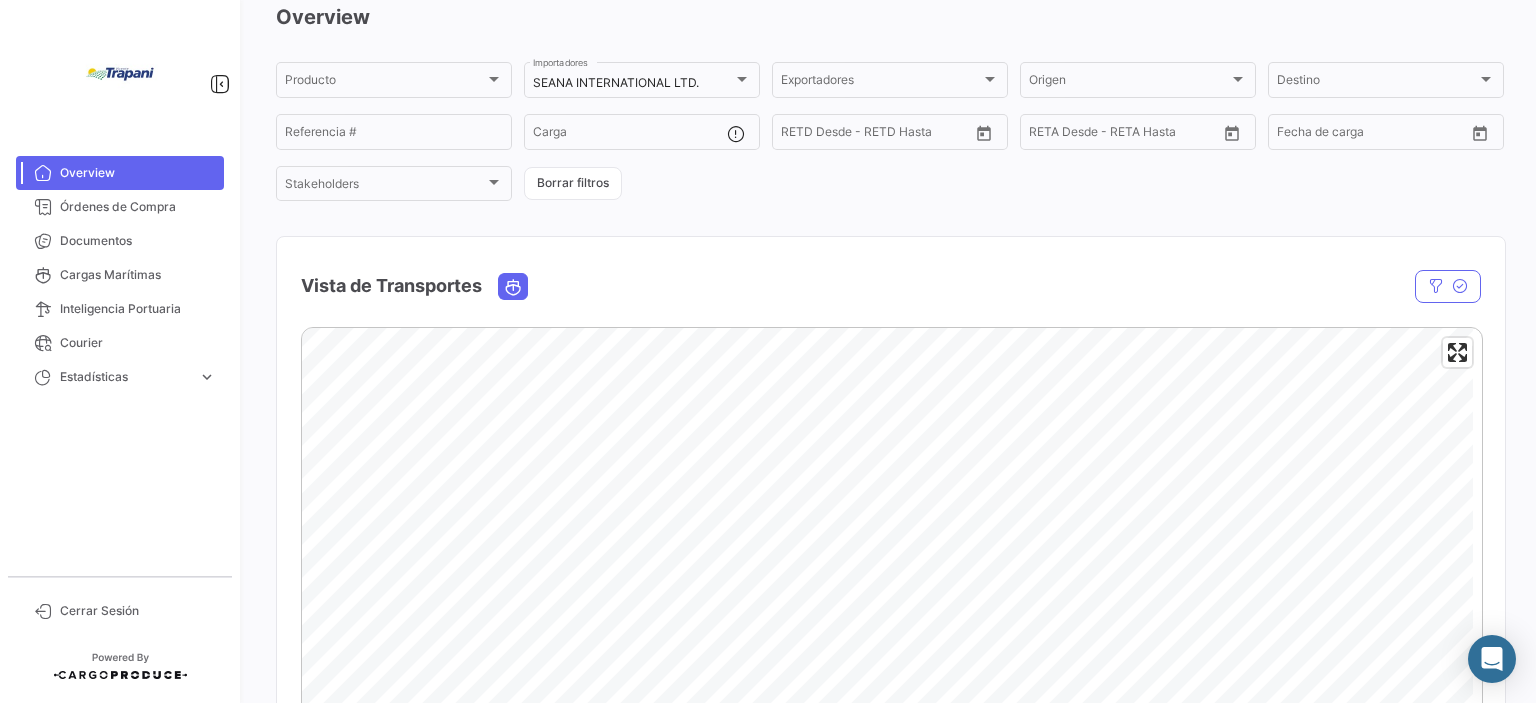 scroll, scrollTop: 84, scrollLeft: 0, axis: vertical 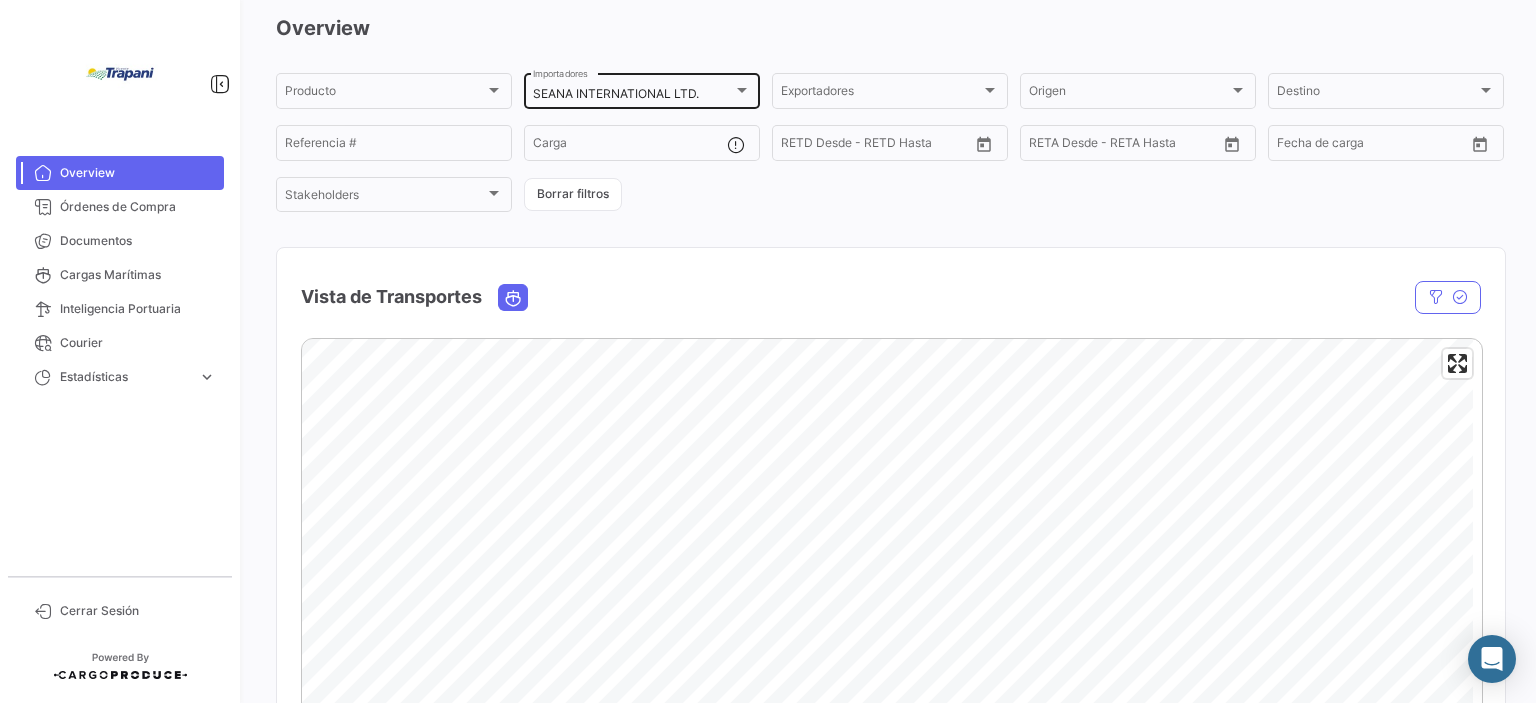 click at bounding box center [742, 90] 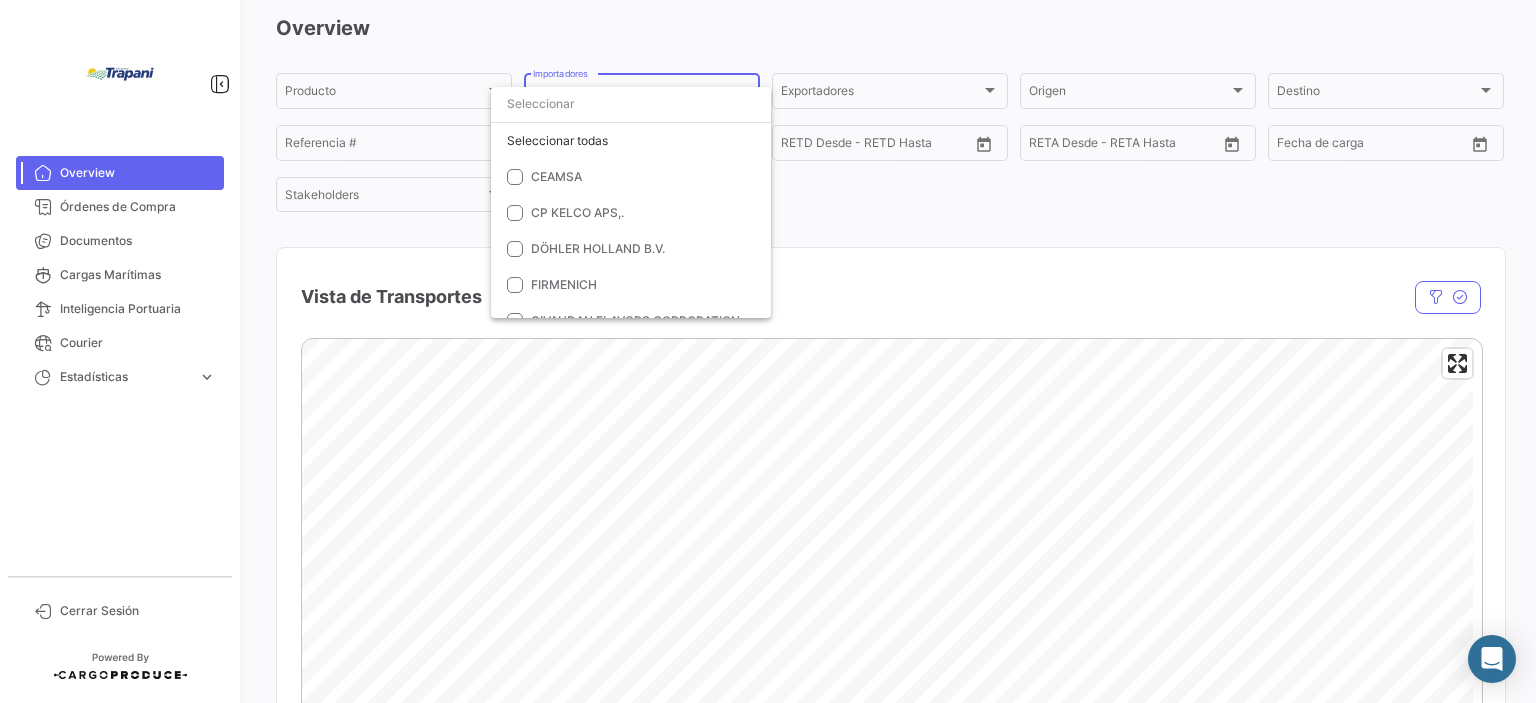 scroll, scrollTop: 351, scrollLeft: 0, axis: vertical 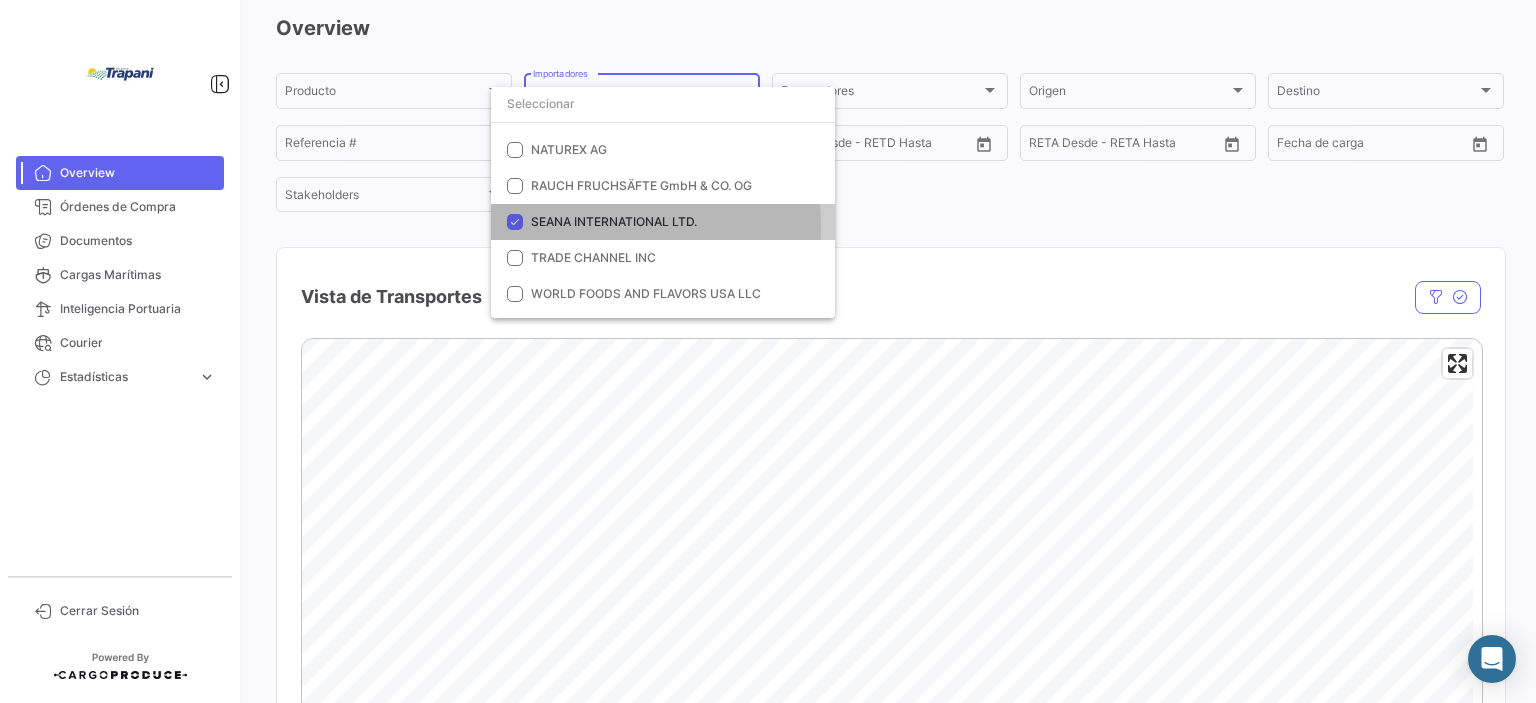 click at bounding box center (515, 222) 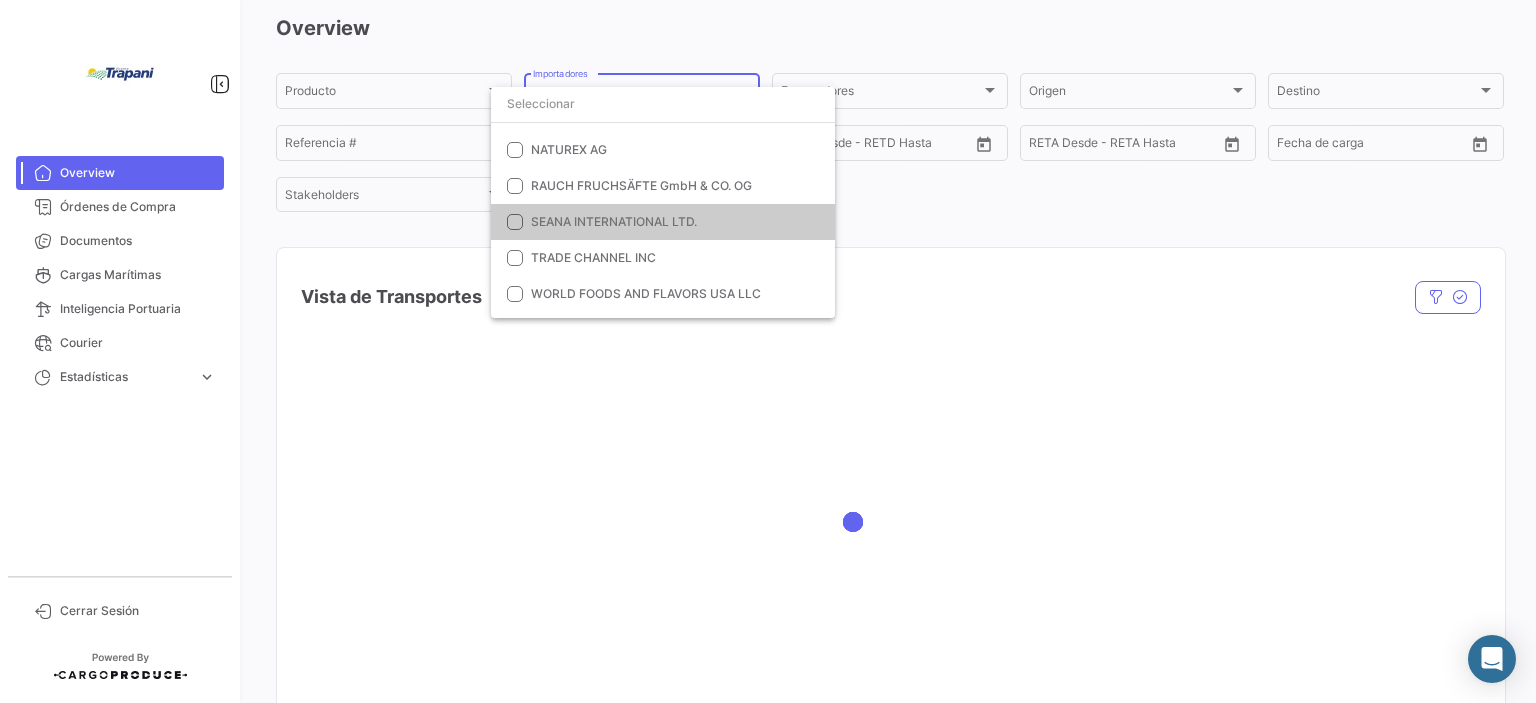 scroll, scrollTop: 151, scrollLeft: 0, axis: vertical 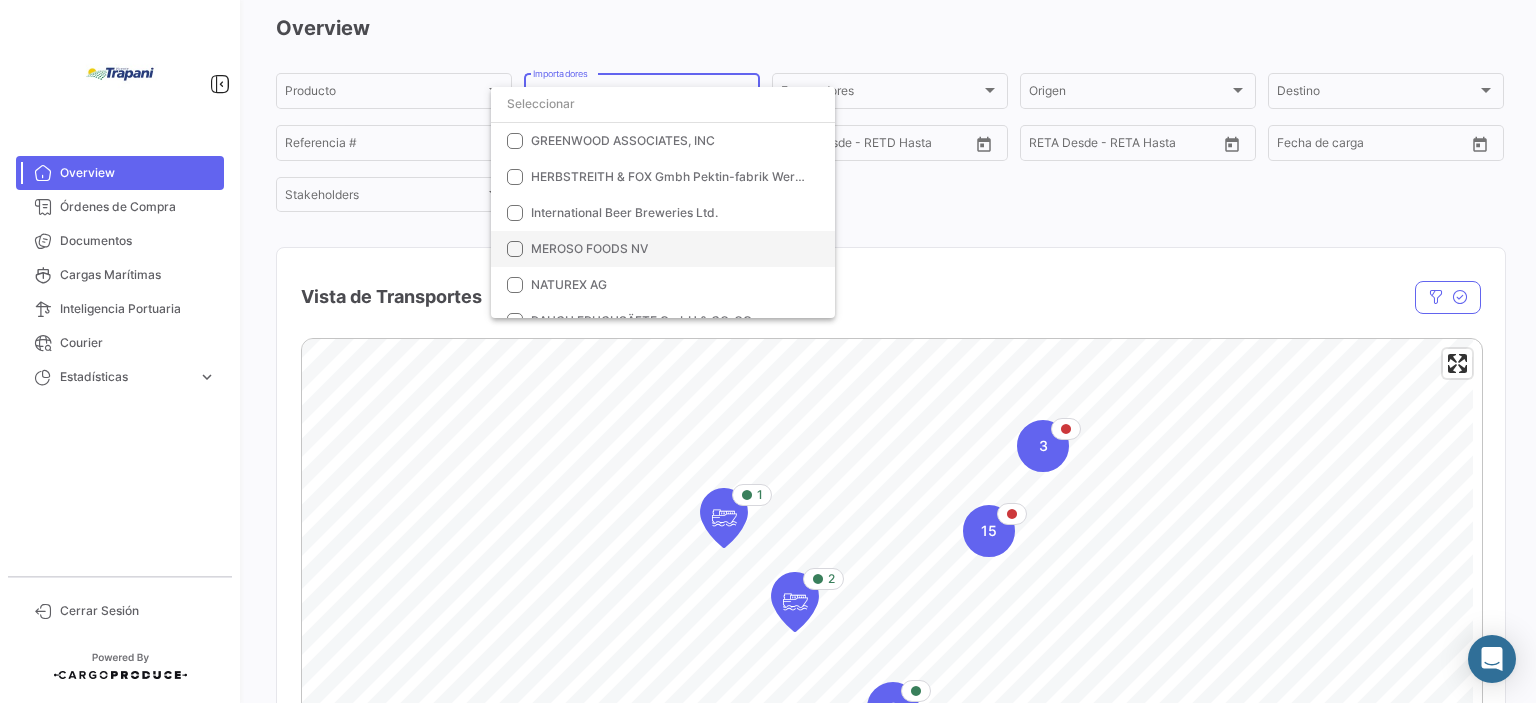 click at bounding box center (515, 249) 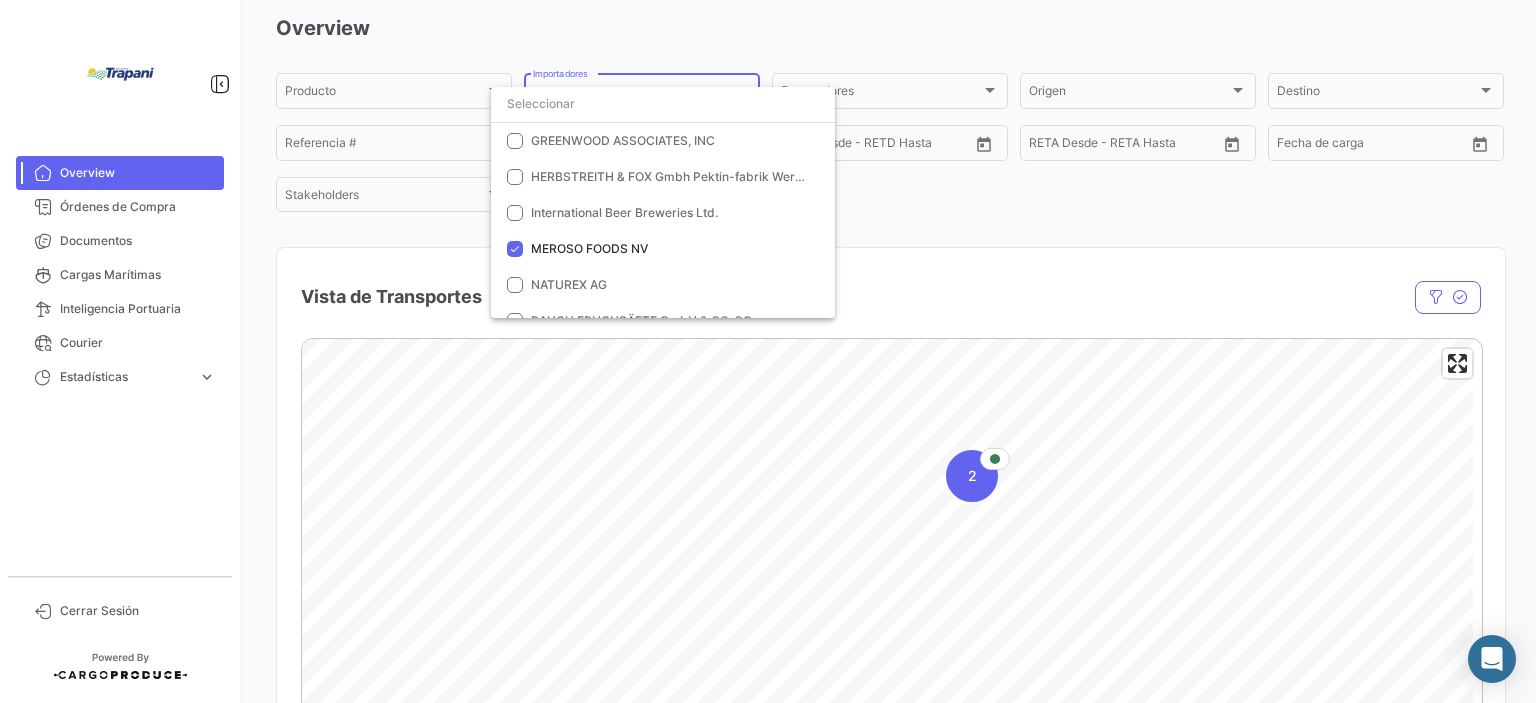 drag, startPoint x: 817, startPoint y: 556, endPoint x: 780, endPoint y: 355, distance: 204.3771 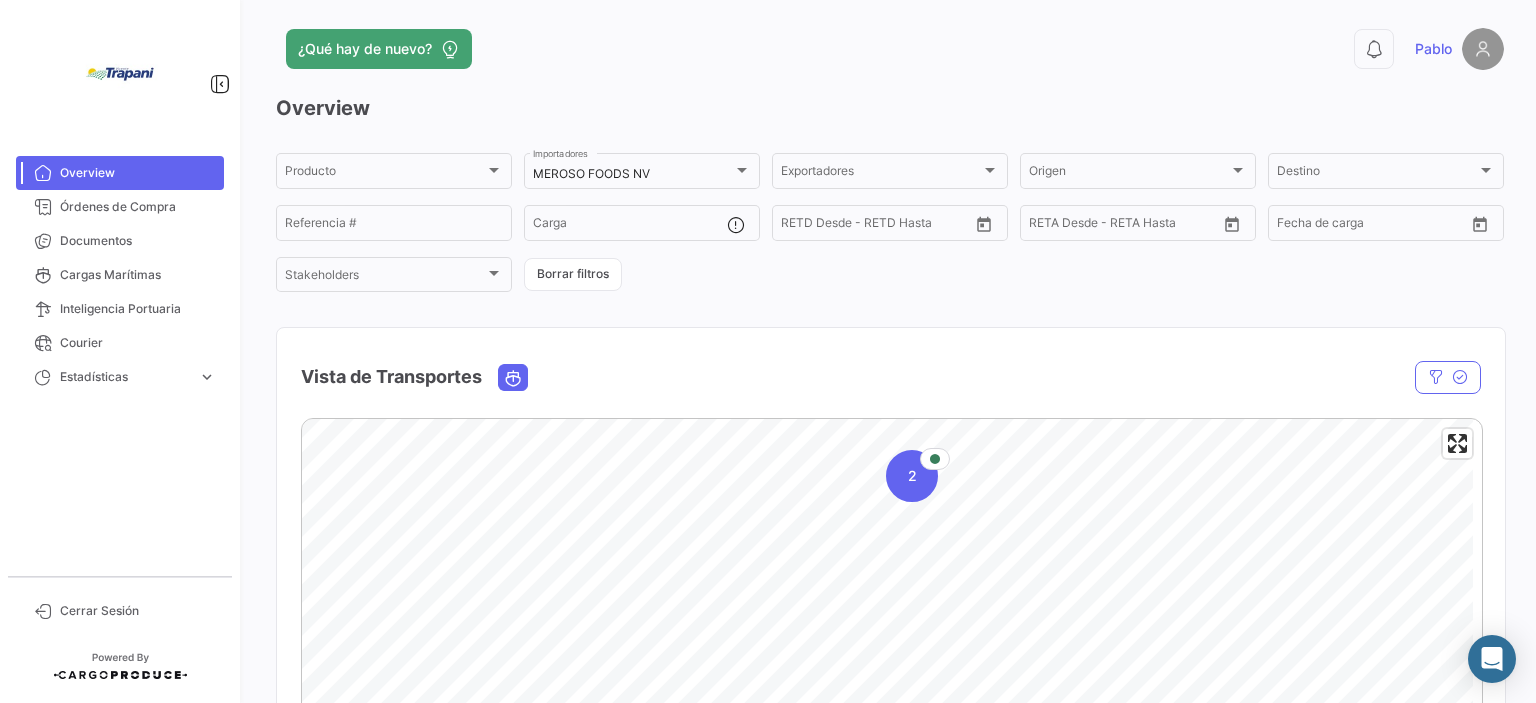 scroll, scrollTop: 0, scrollLeft: 0, axis: both 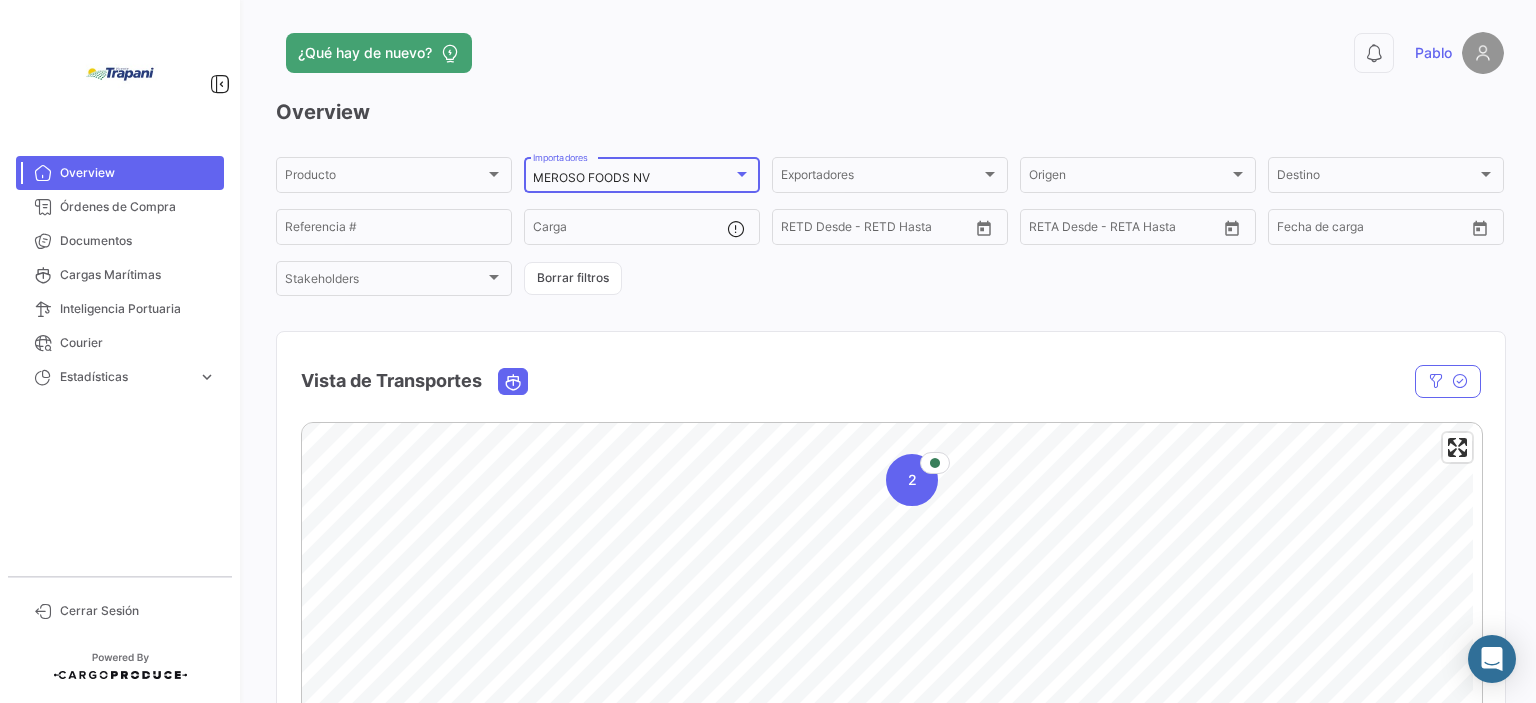 click on "MEROSO FOODS NV" at bounding box center (633, 178) 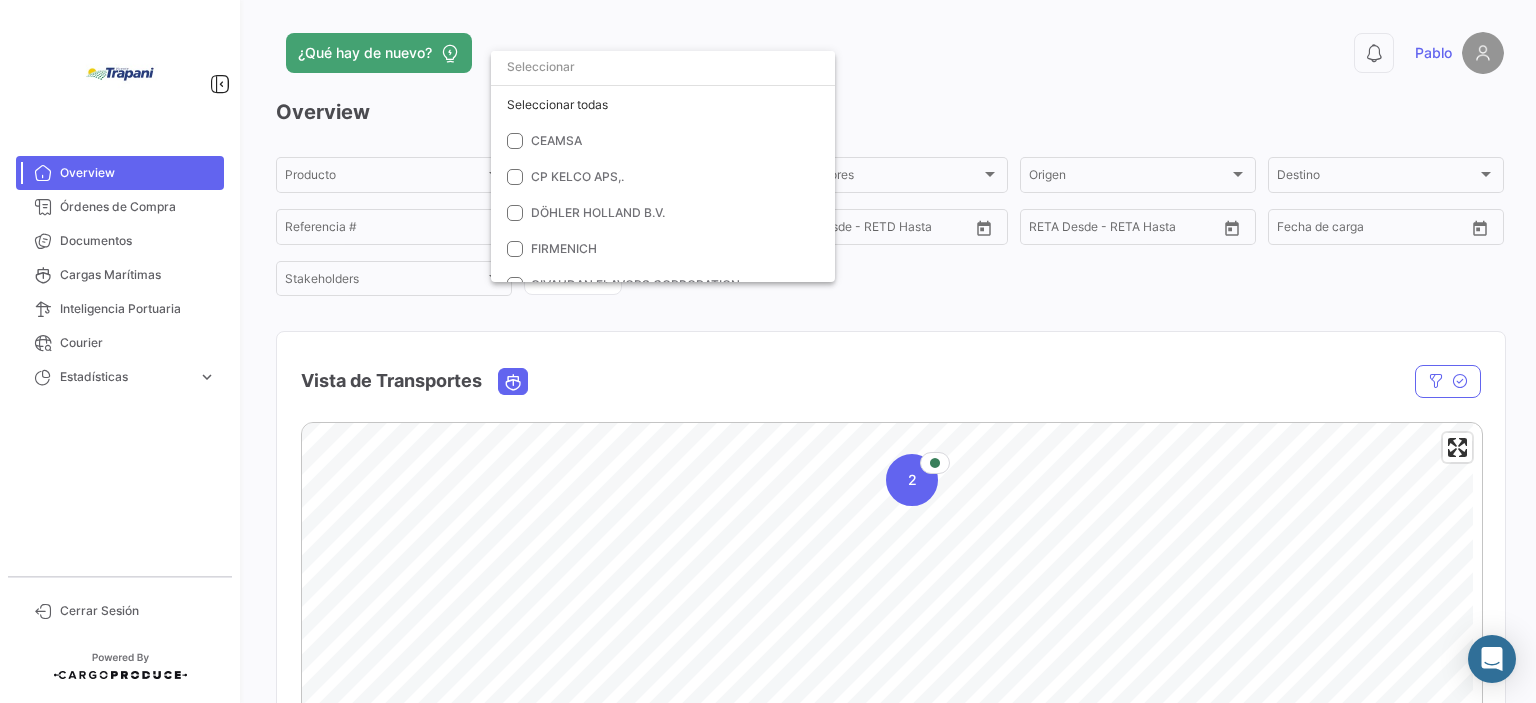 scroll, scrollTop: 312, scrollLeft: 0, axis: vertical 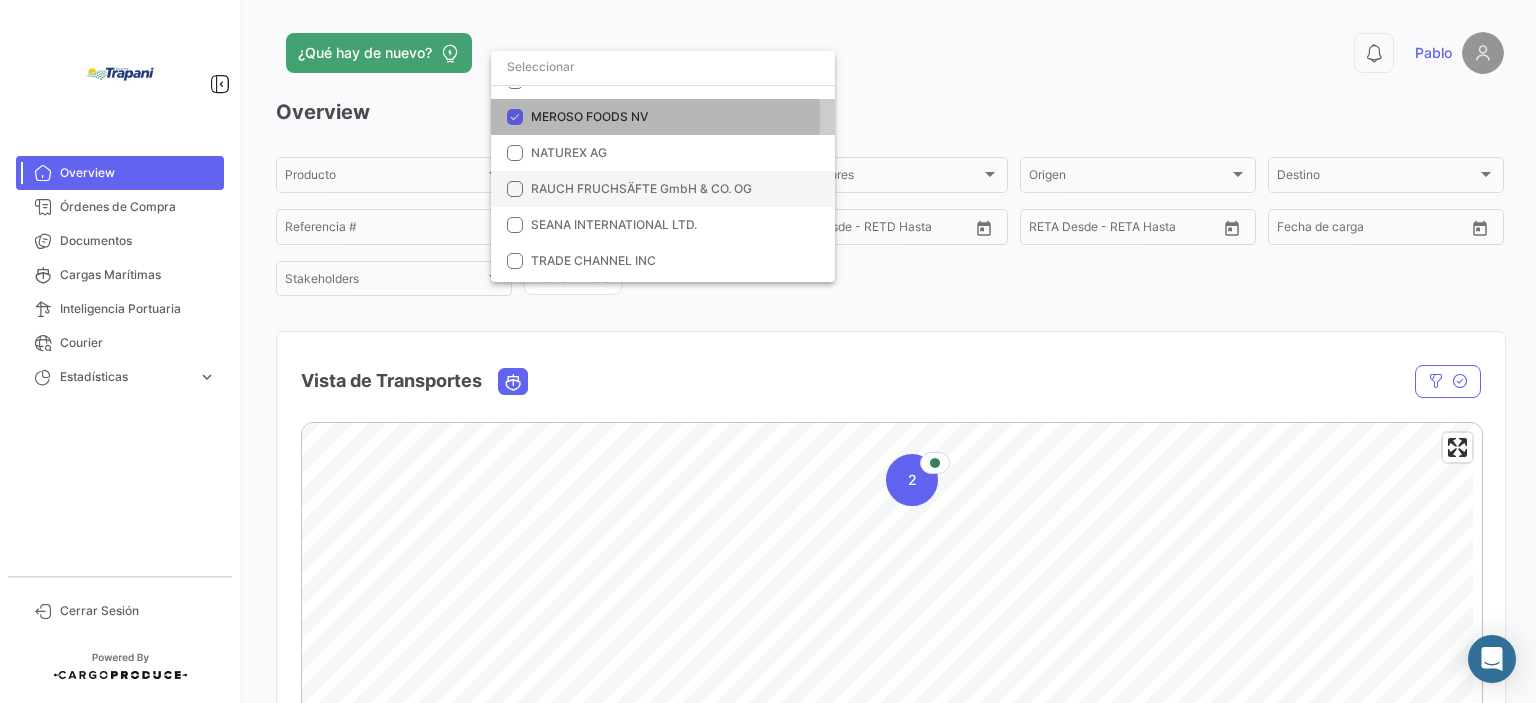 drag, startPoint x: 513, startPoint y: 116, endPoint x: 540, endPoint y: 203, distance: 91.09336 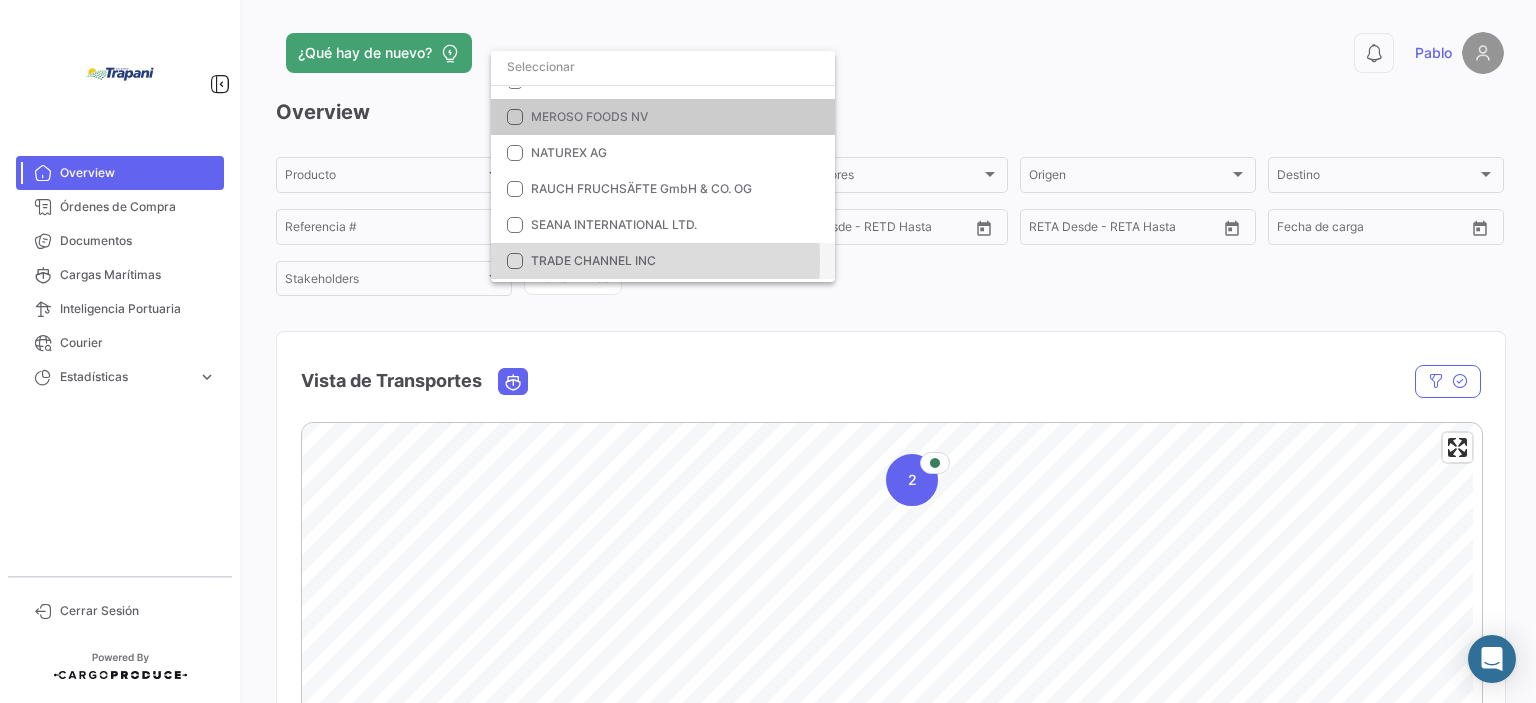 drag, startPoint x: 518, startPoint y: 259, endPoint x: 554, endPoint y: 278, distance: 40.706264 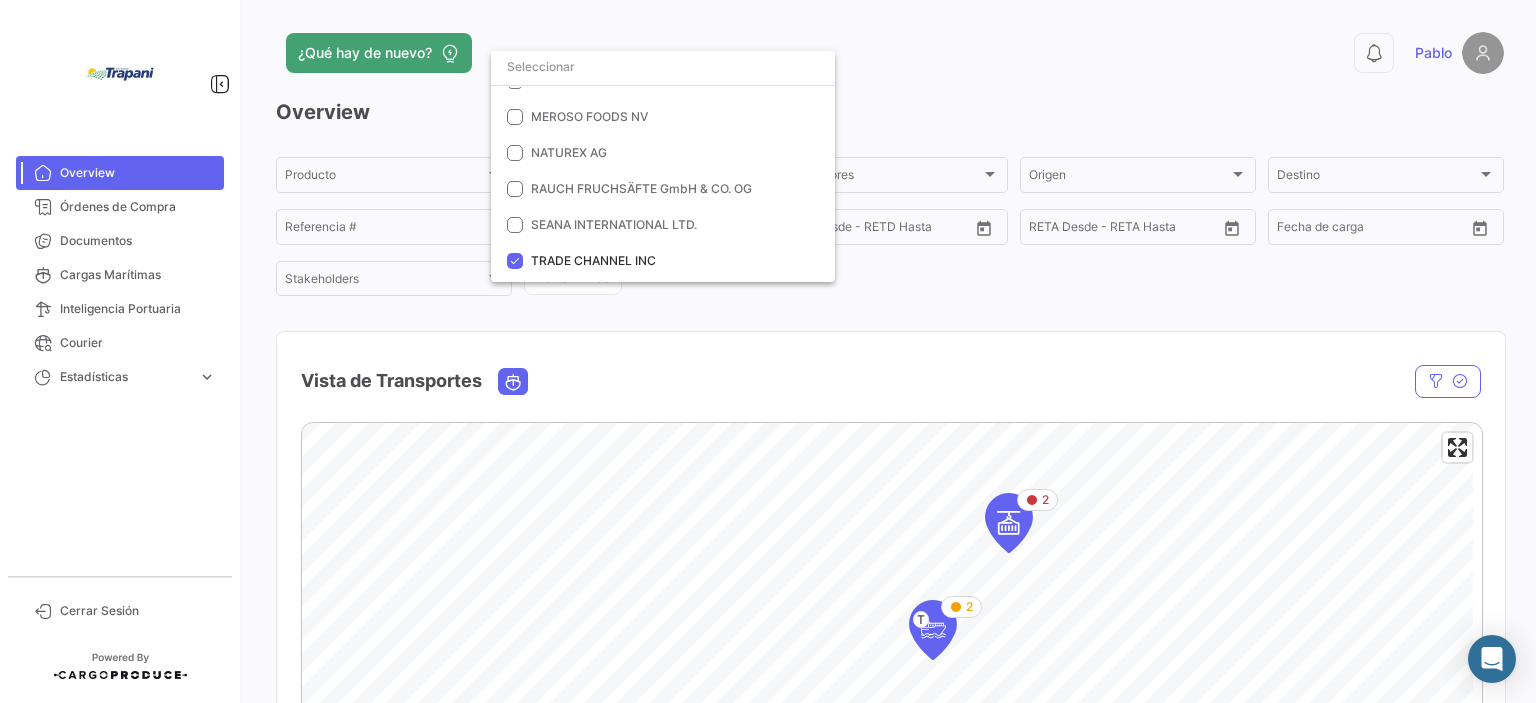 click at bounding box center (768, 351) 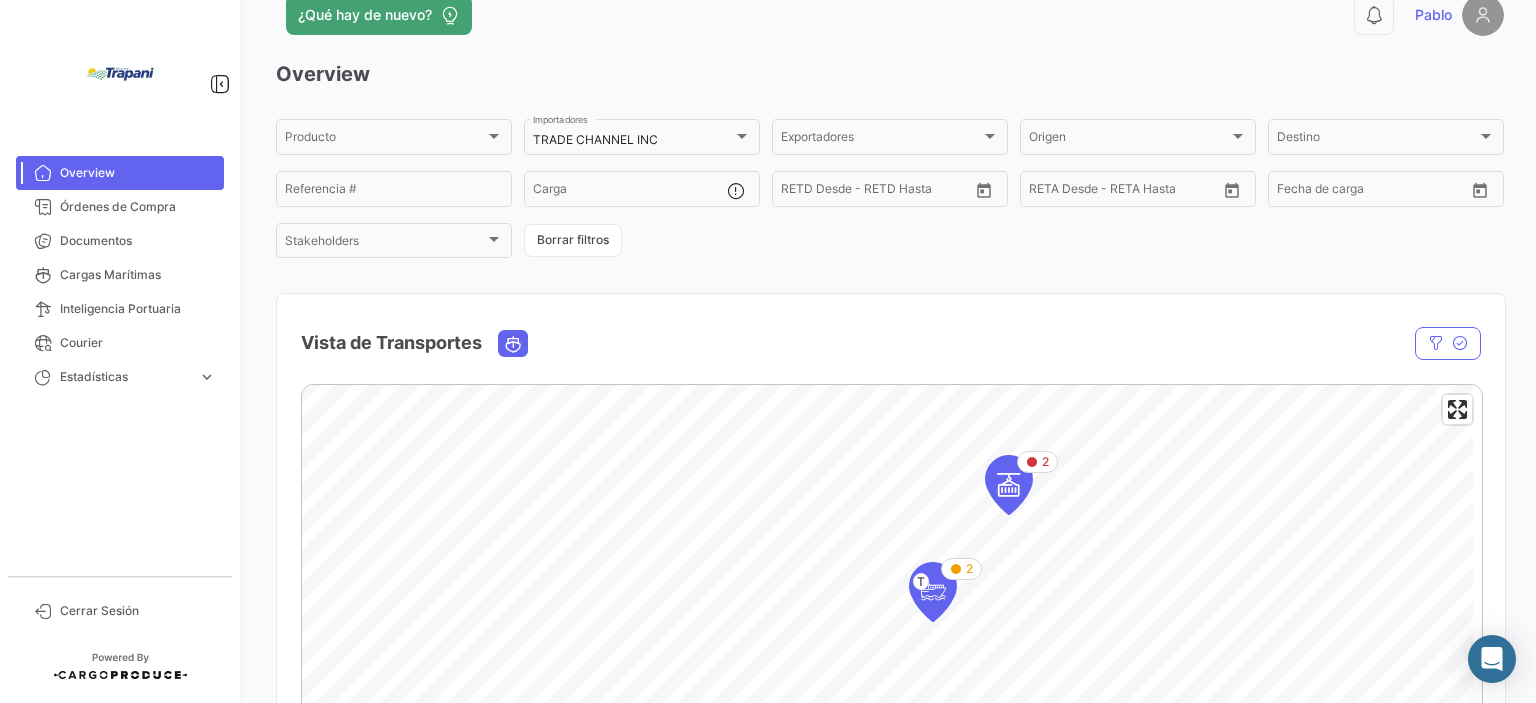 scroll, scrollTop: 0, scrollLeft: 0, axis: both 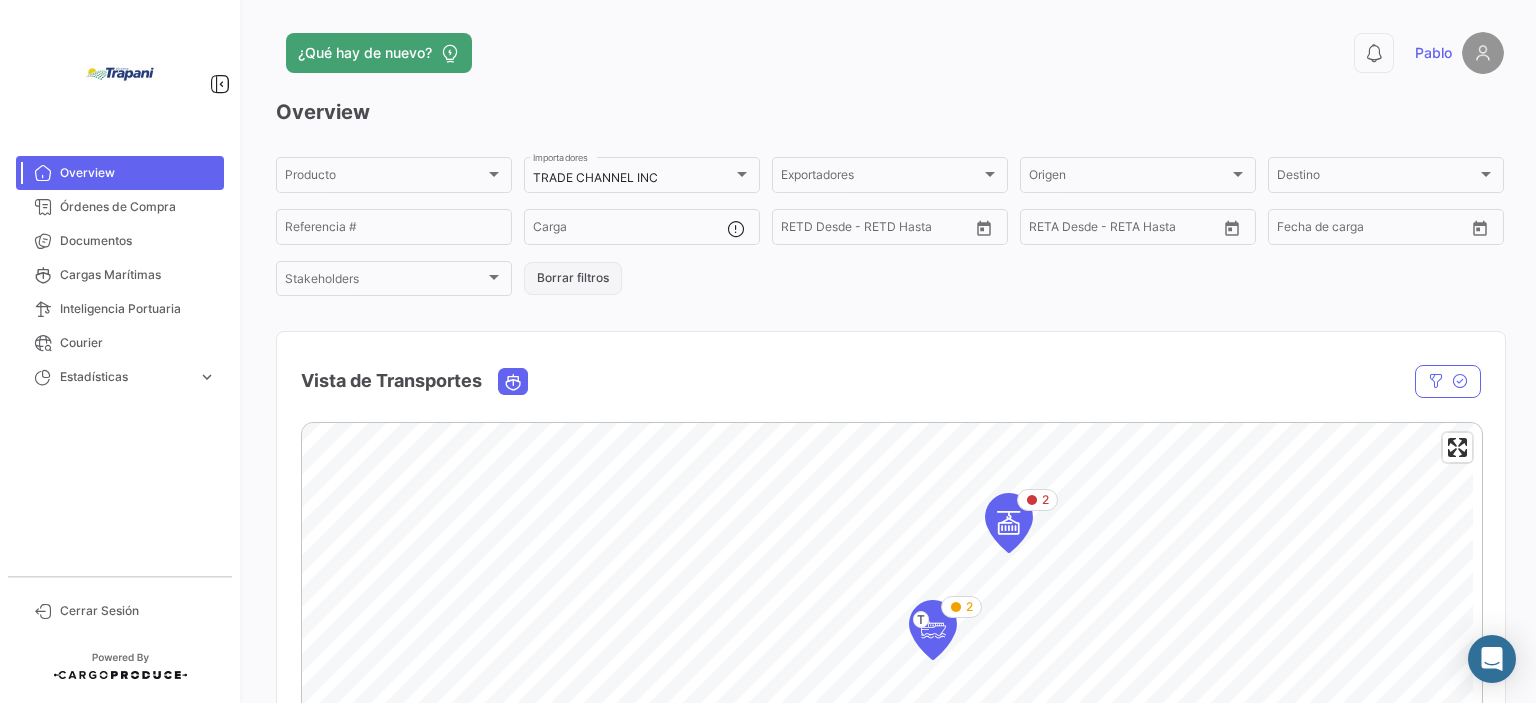 click on "Borrar filtros" 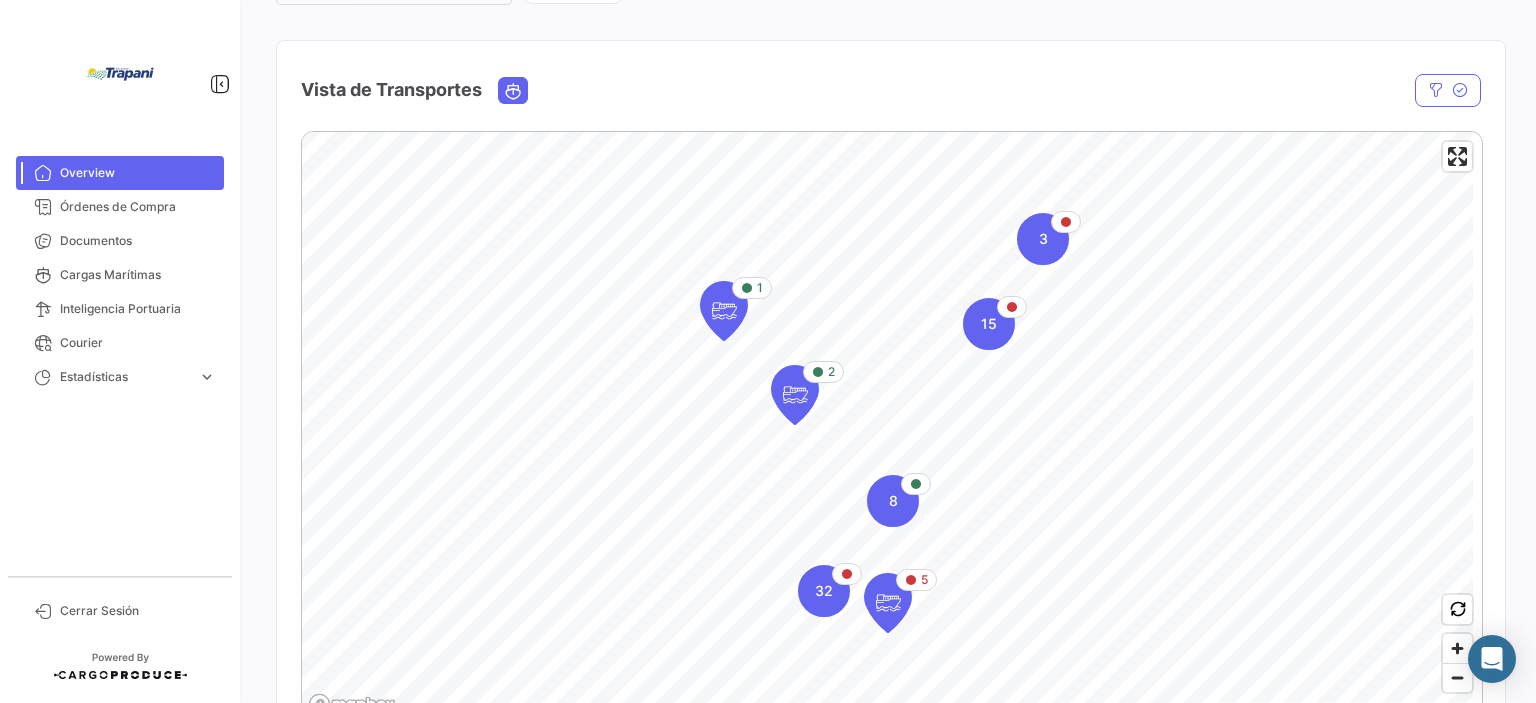 scroll, scrollTop: 360, scrollLeft: 0, axis: vertical 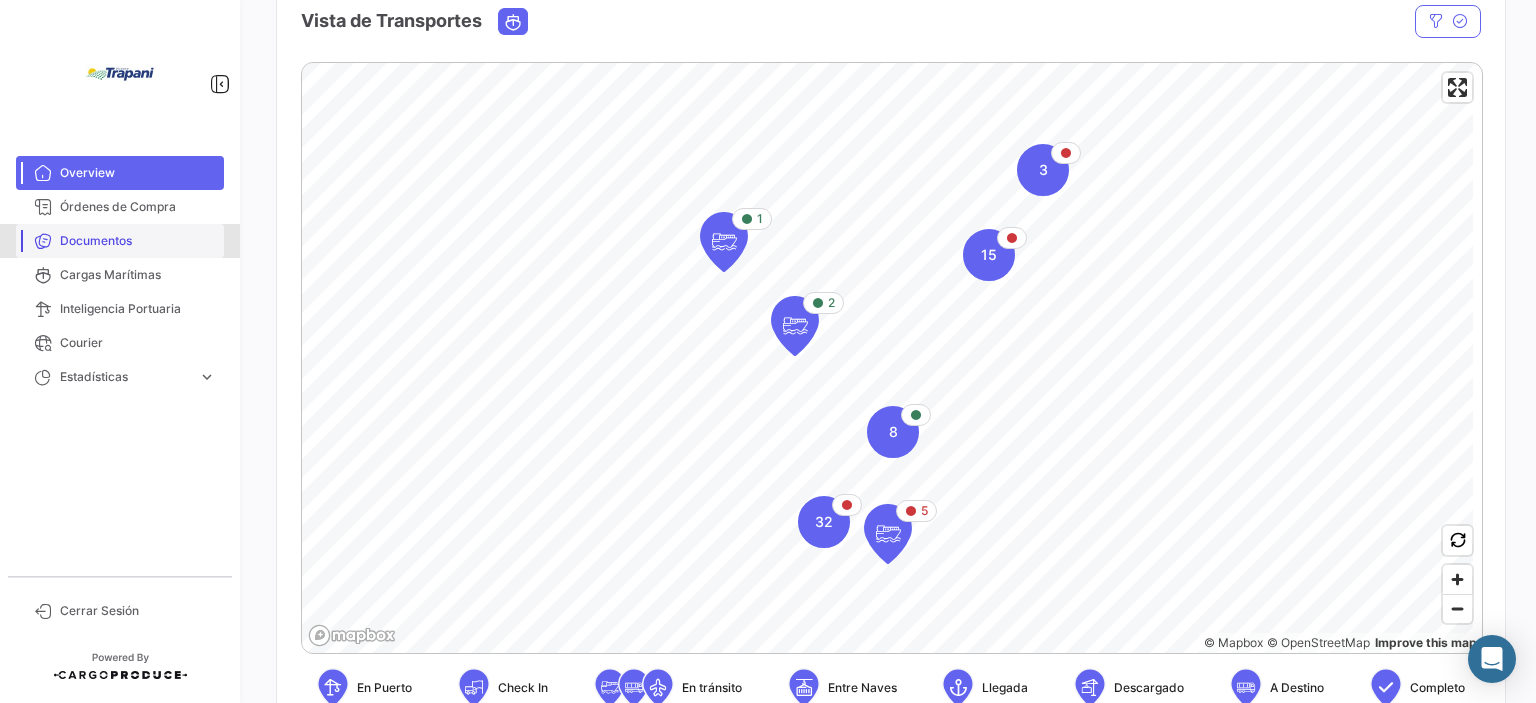 click on "Documentos" at bounding box center [138, 241] 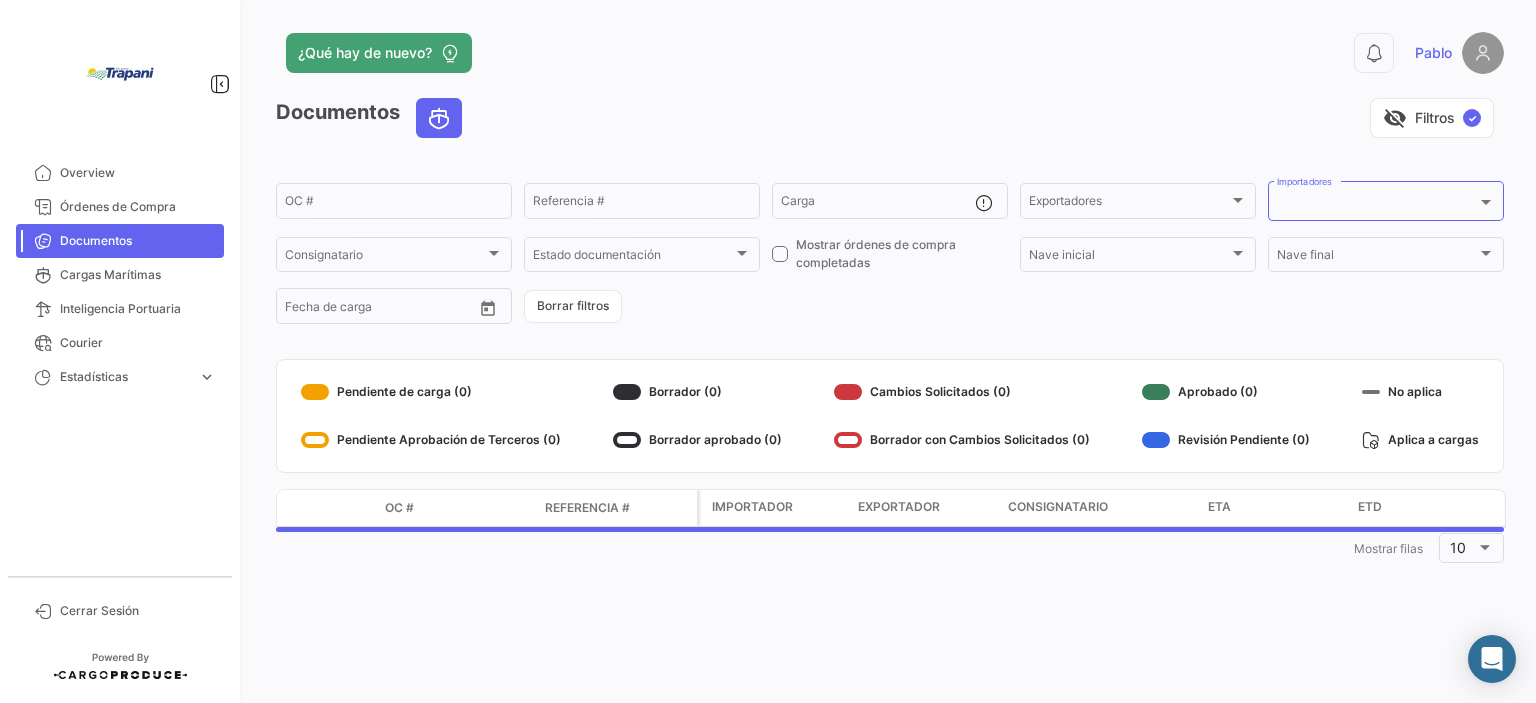 scroll, scrollTop: 0, scrollLeft: 0, axis: both 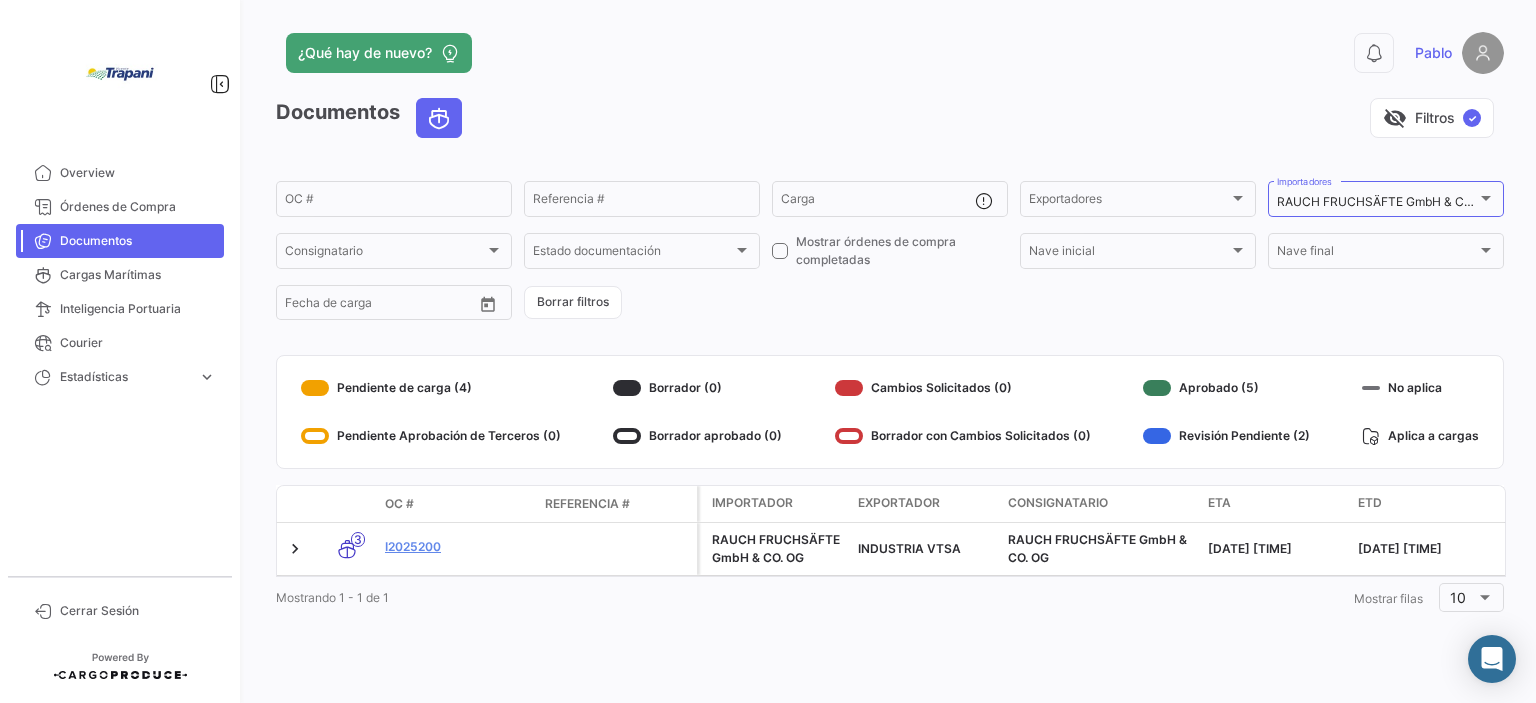 drag, startPoint x: 576, startPoint y: 302, endPoint x: 777, endPoint y: 304, distance: 201.00995 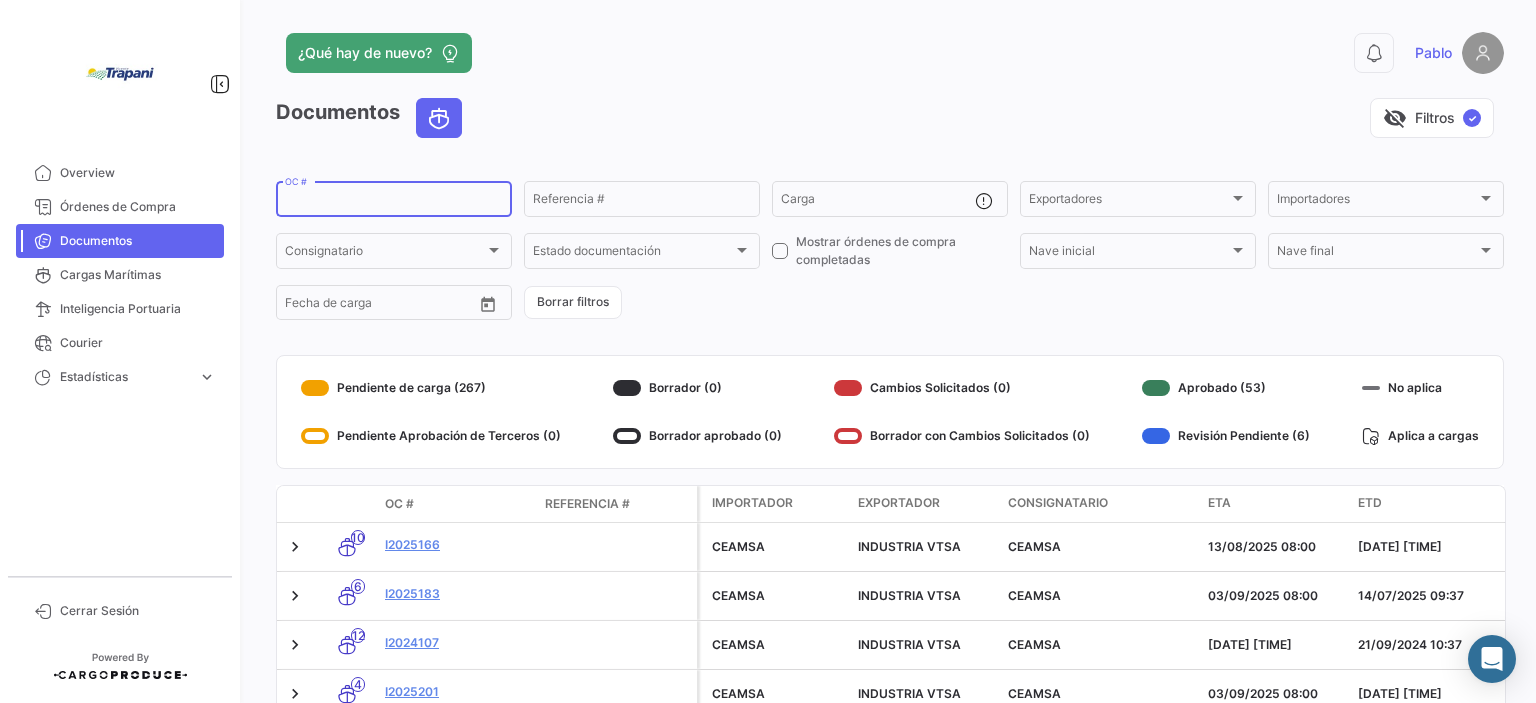click on "OC #" at bounding box center [394, 202] 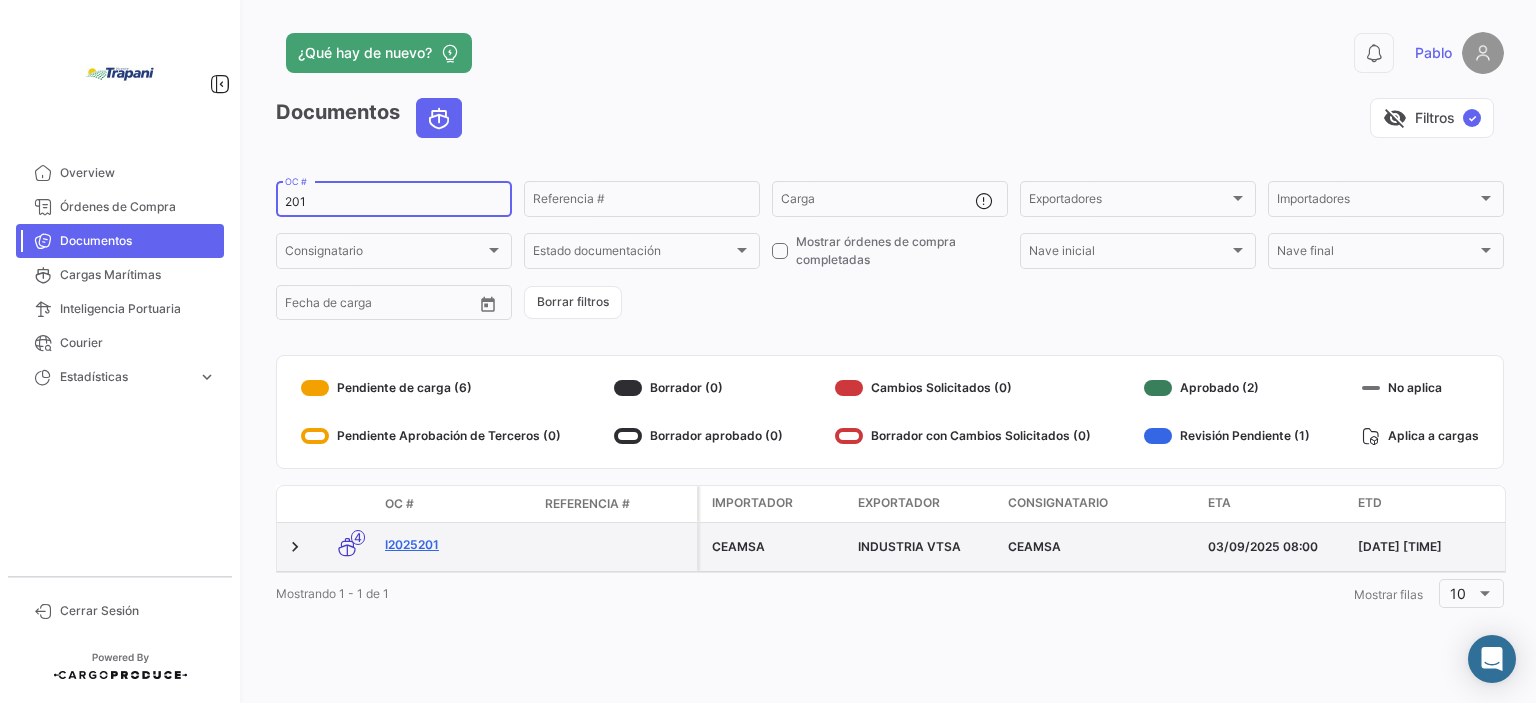 type on "201" 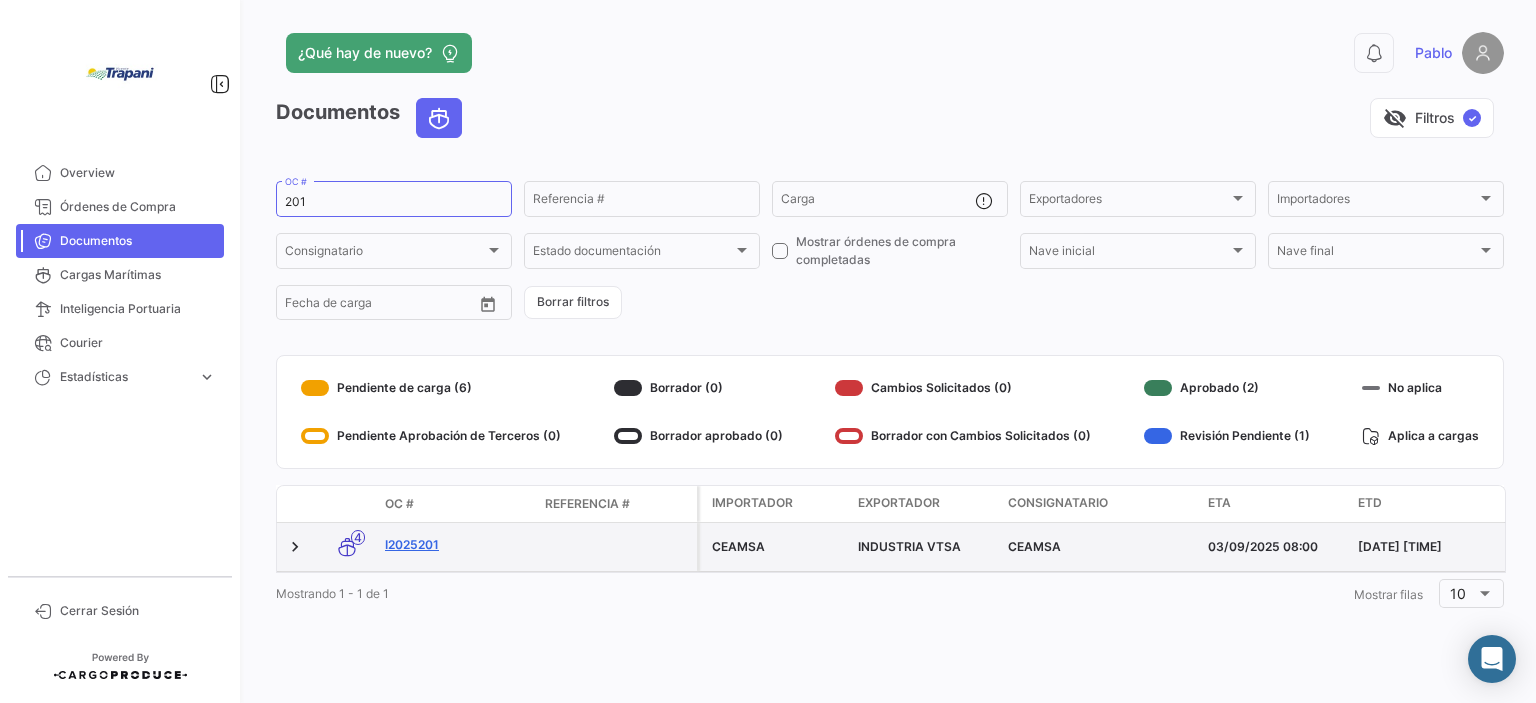click on "I2025201" 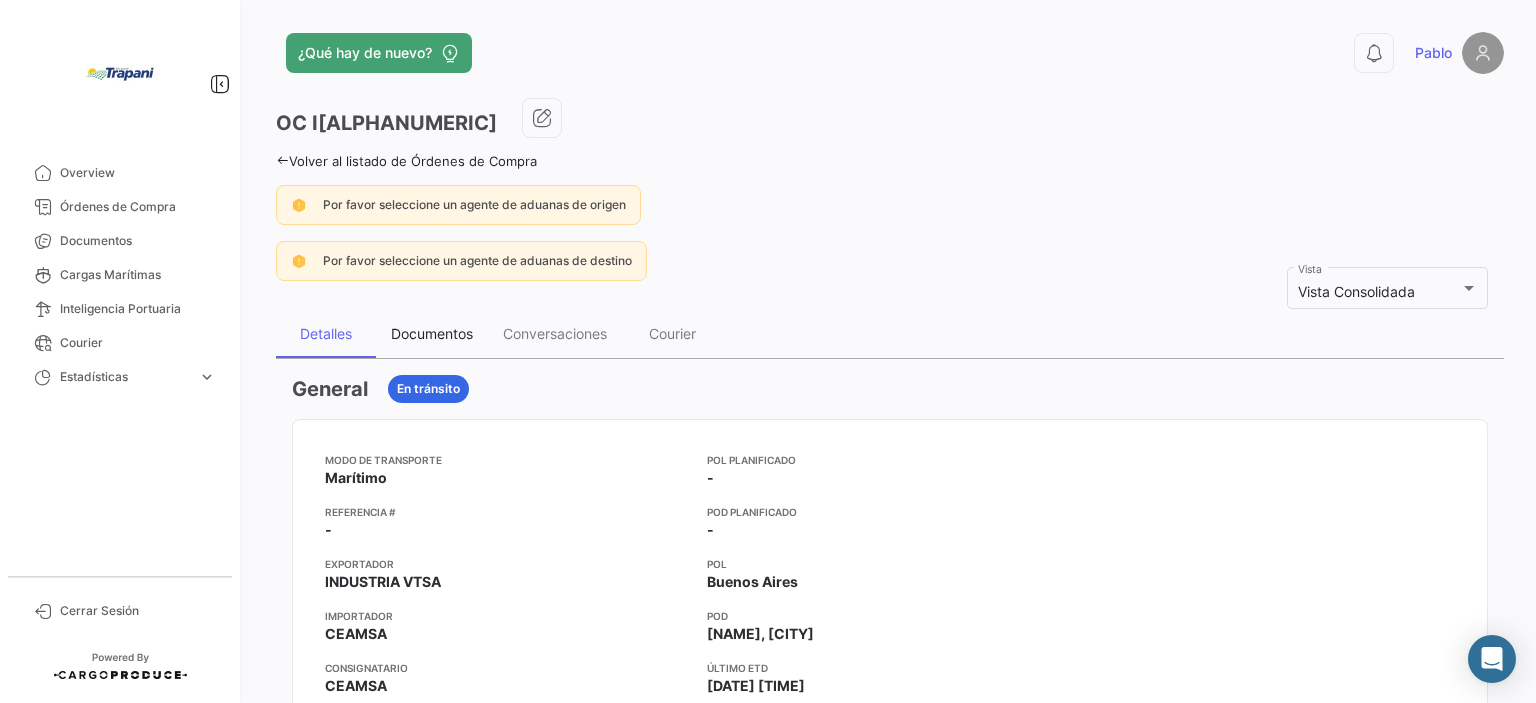 click on "Documentos" at bounding box center (432, 334) 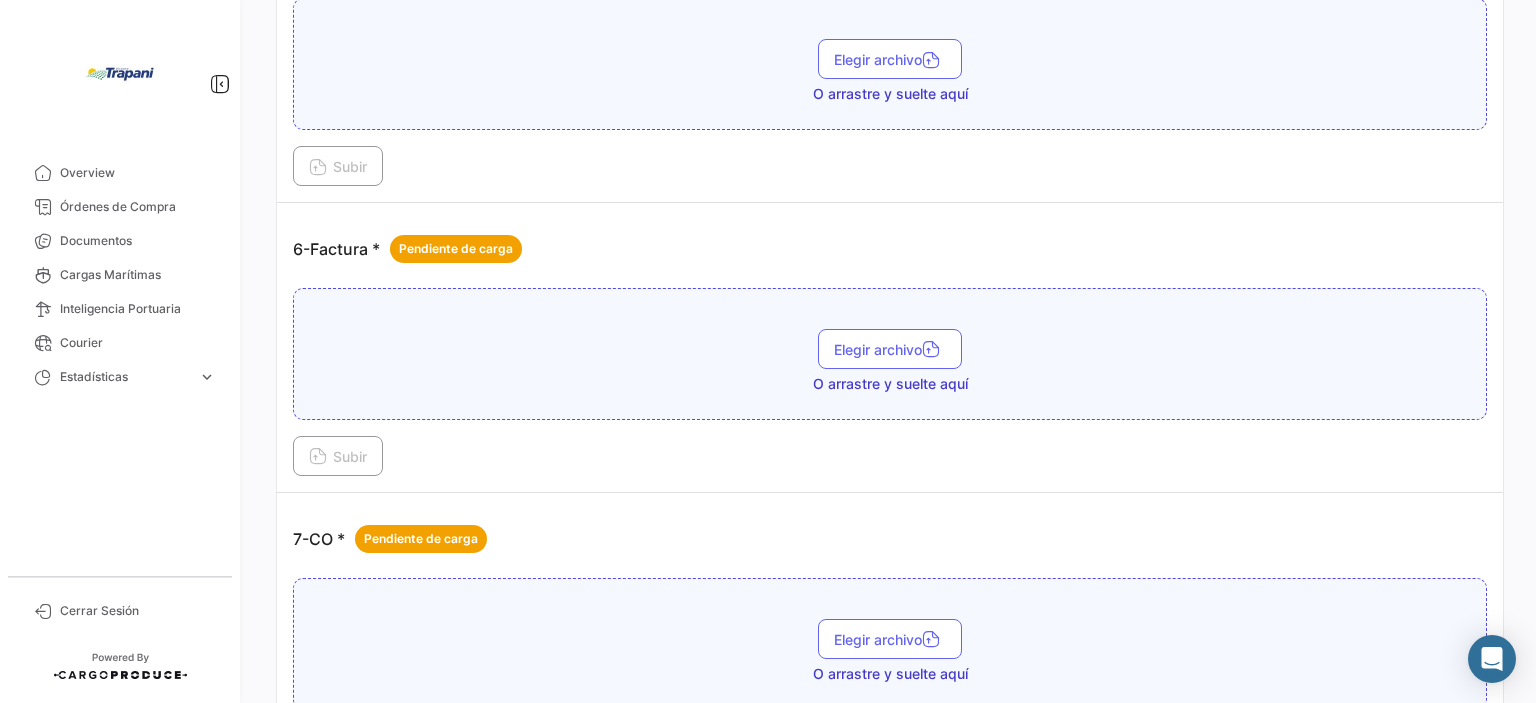 scroll, scrollTop: 1932, scrollLeft: 0, axis: vertical 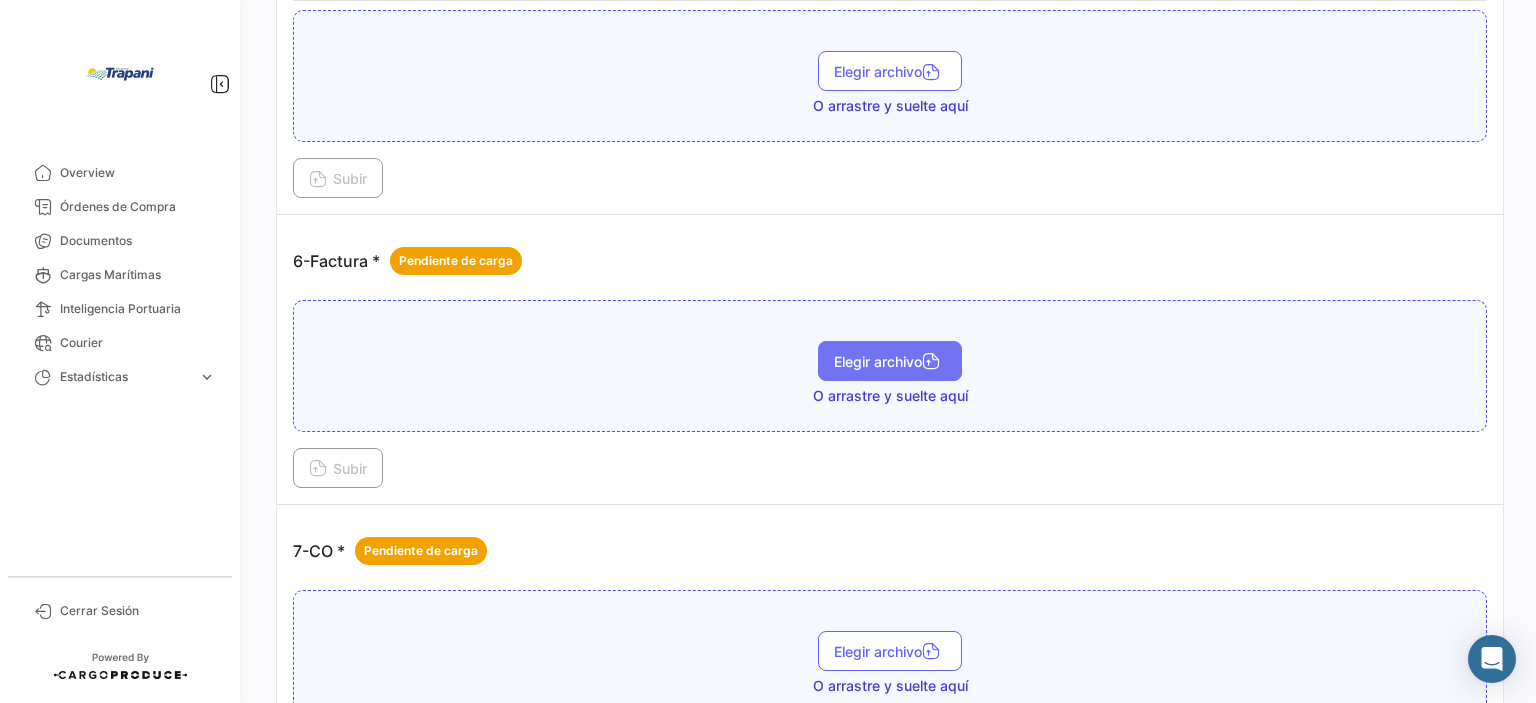 click on "Elegir archivo" at bounding box center (890, 361) 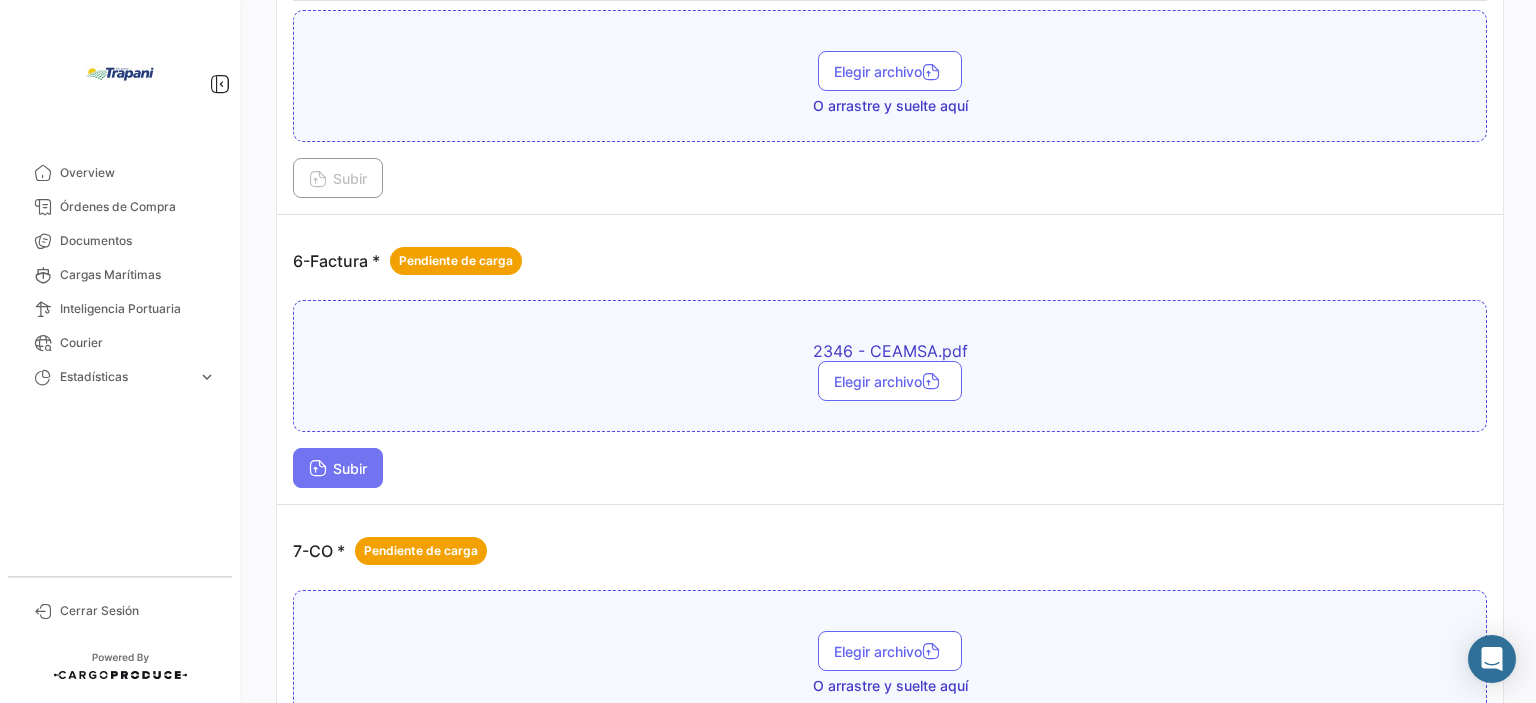 click on "Subir" at bounding box center (338, 468) 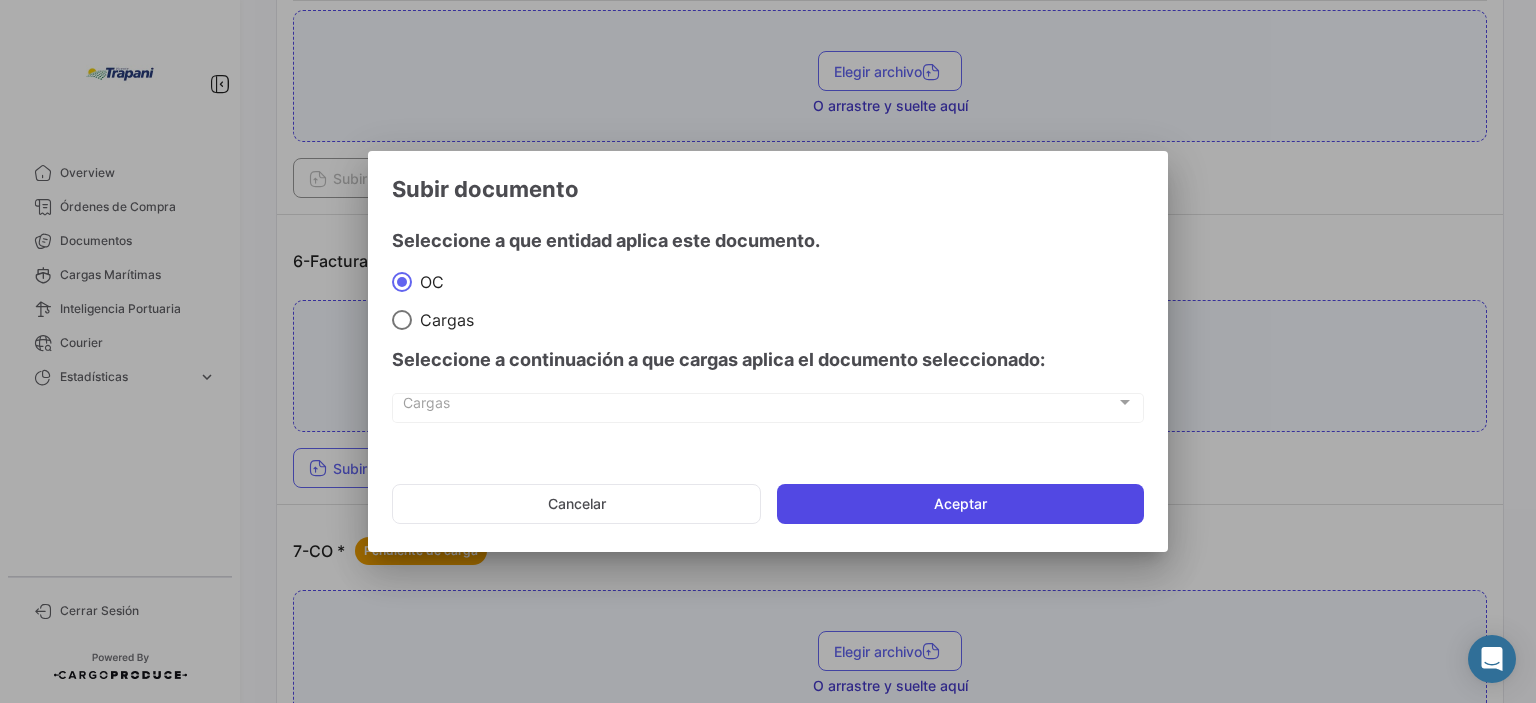 drag, startPoint x: 971, startPoint y: 499, endPoint x: 980, endPoint y: 493, distance: 10.816654 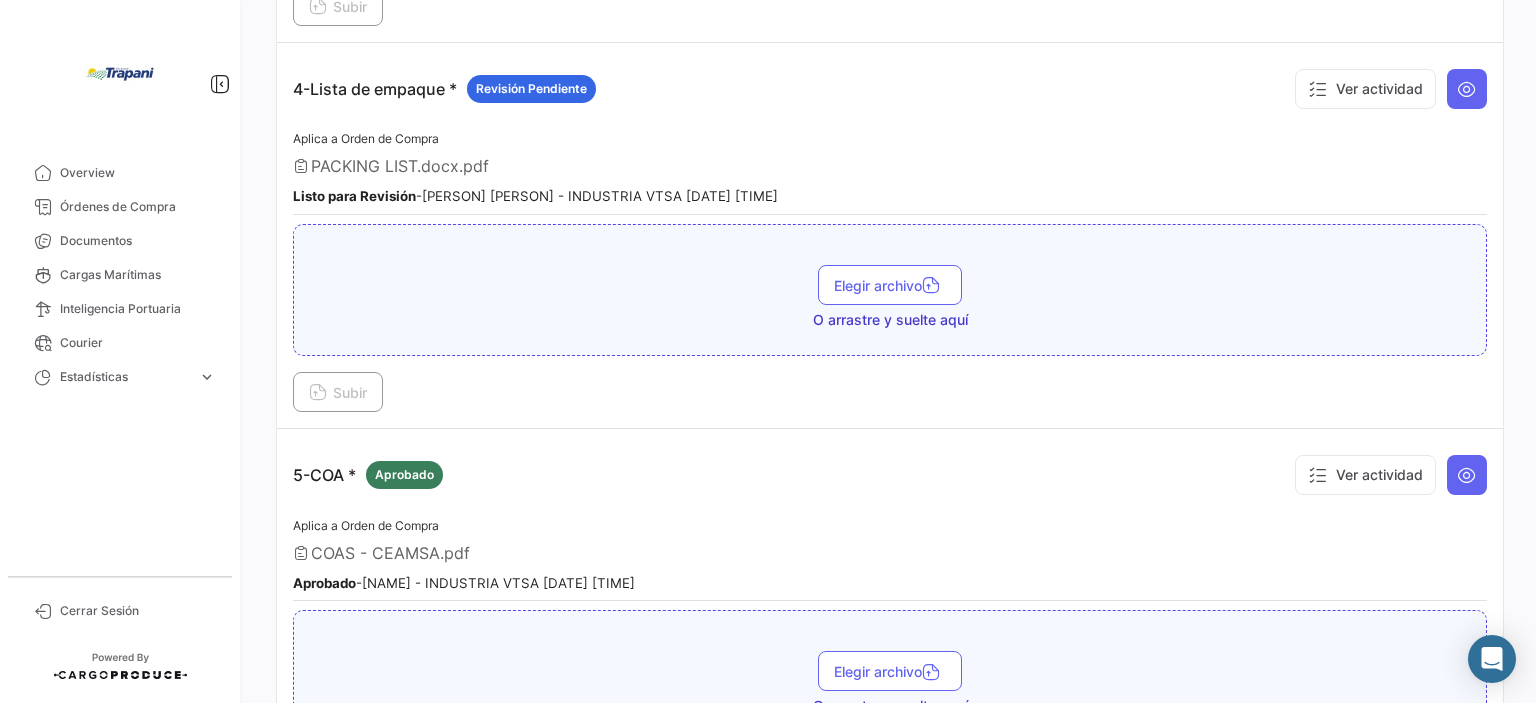 scroll, scrollTop: 1232, scrollLeft: 0, axis: vertical 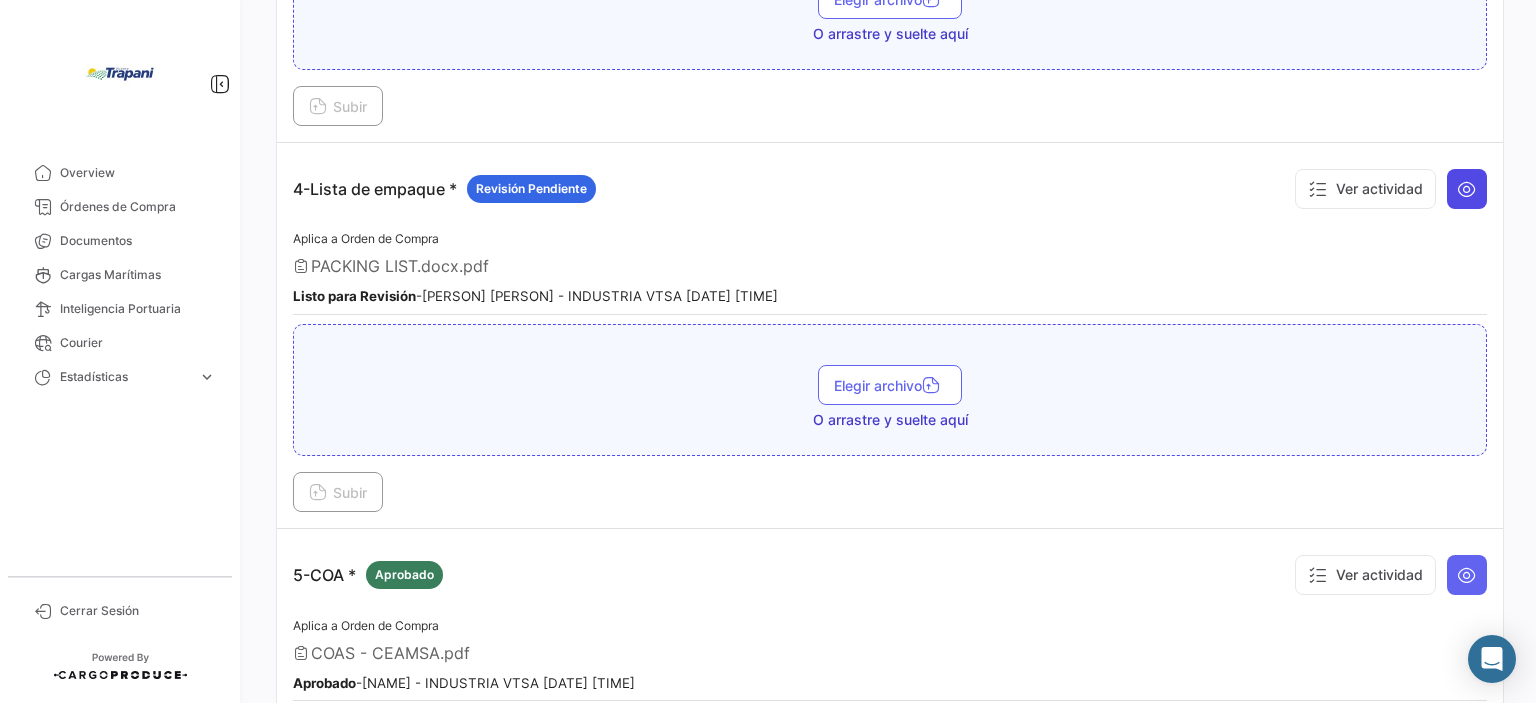 click at bounding box center [1467, 189] 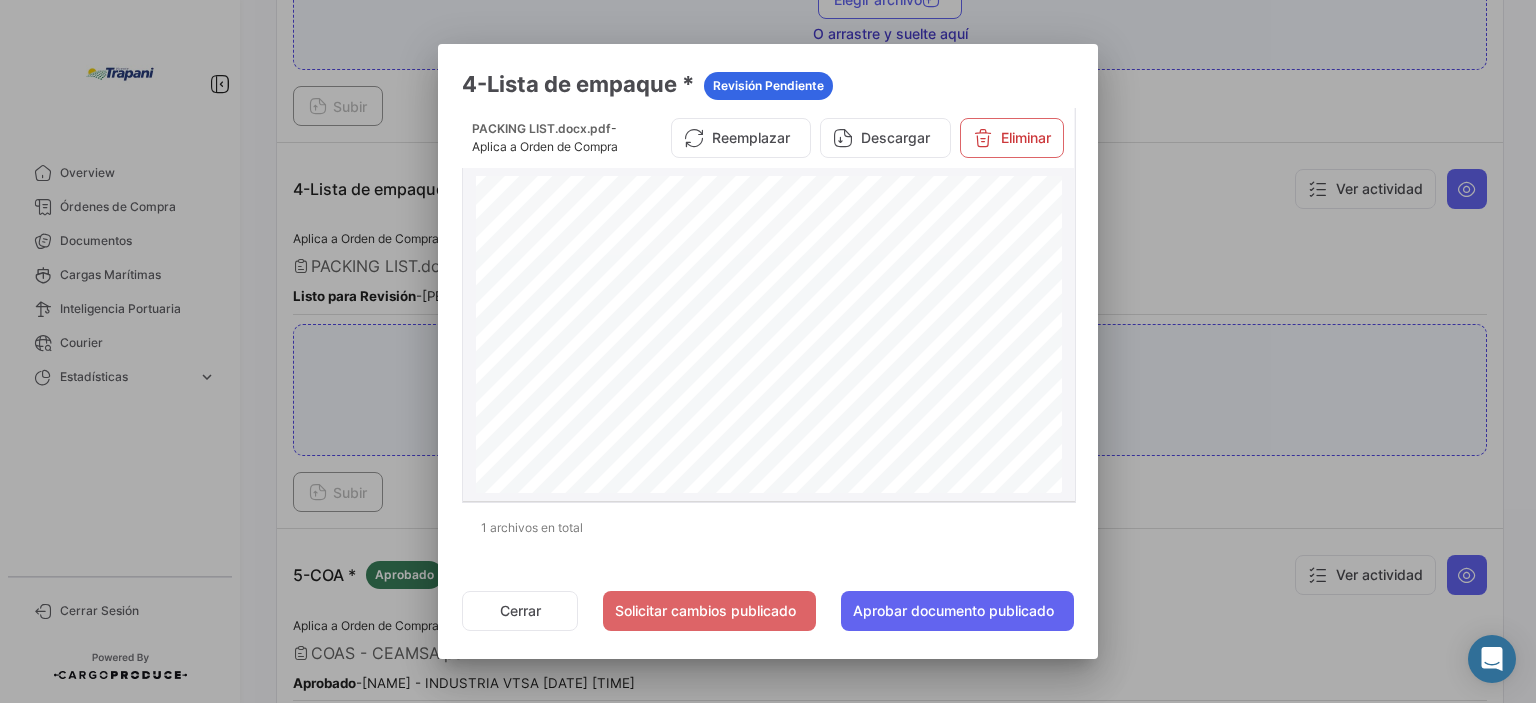 scroll, scrollTop: 300, scrollLeft: 0, axis: vertical 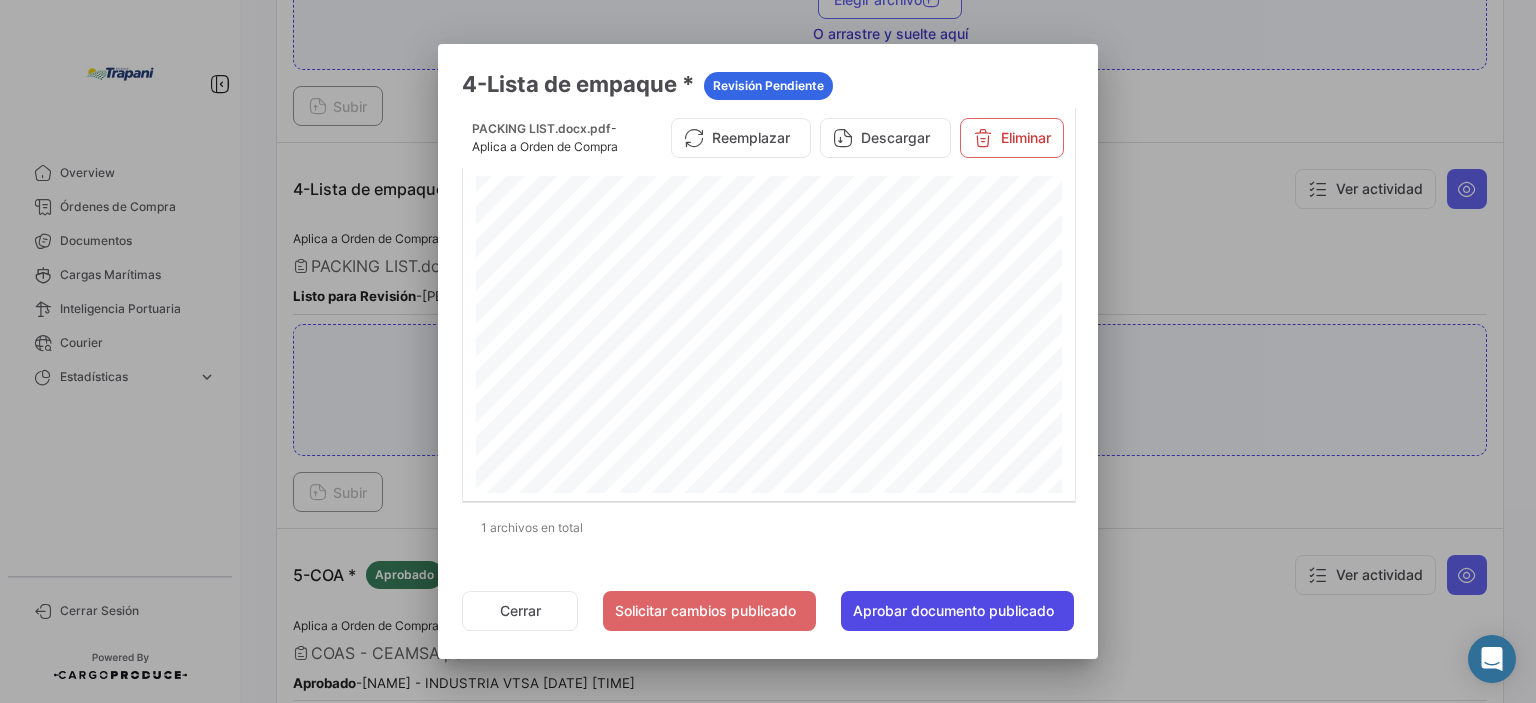 click on "Aprobar documento publicado" 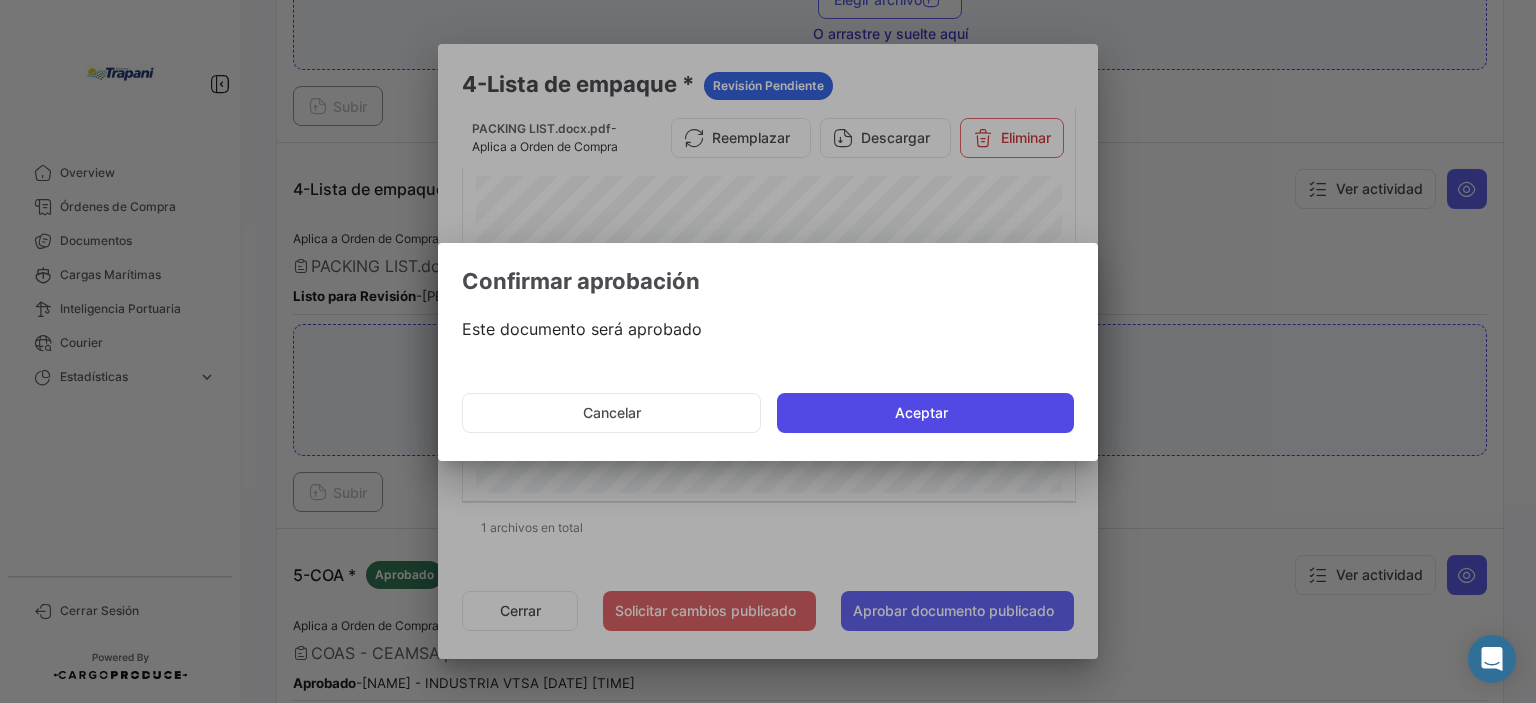 click on "Aceptar" 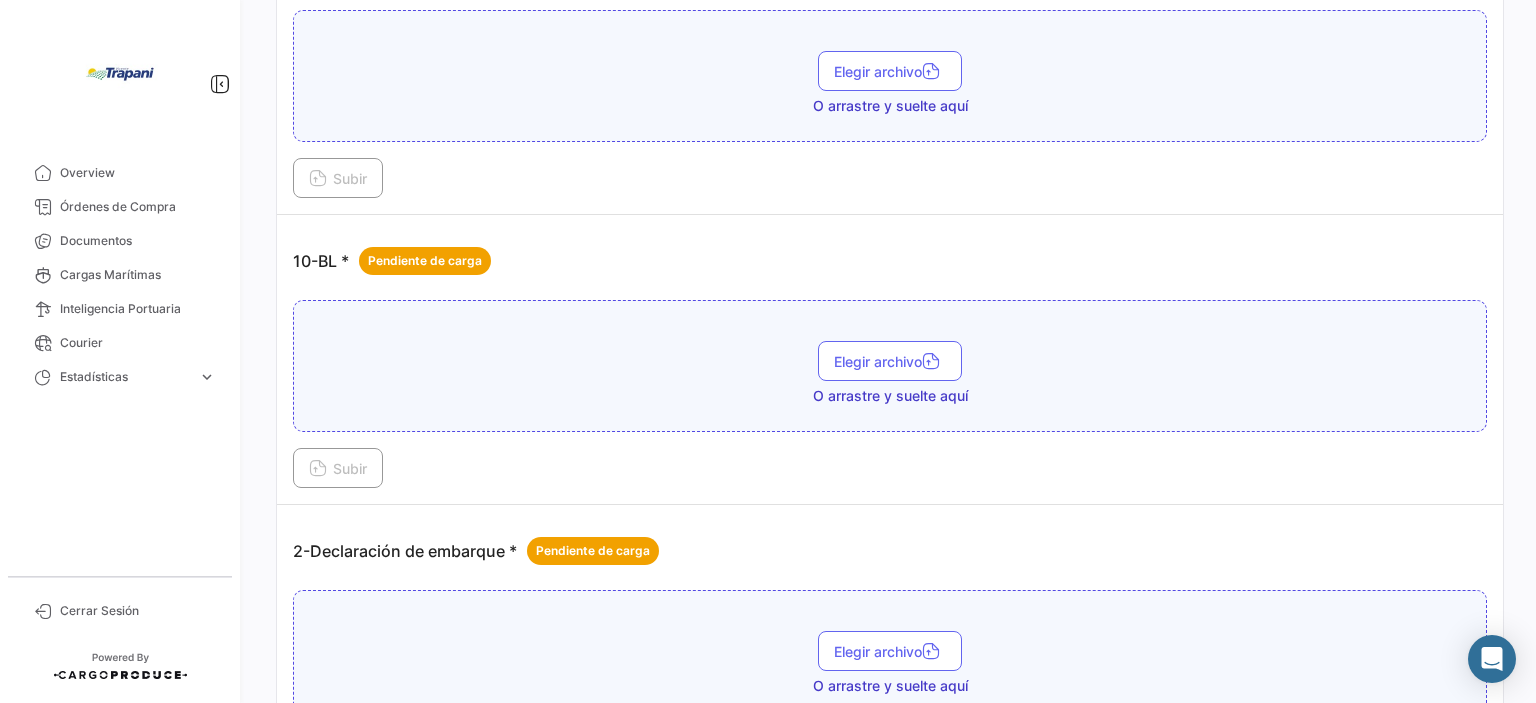 scroll, scrollTop: 632, scrollLeft: 0, axis: vertical 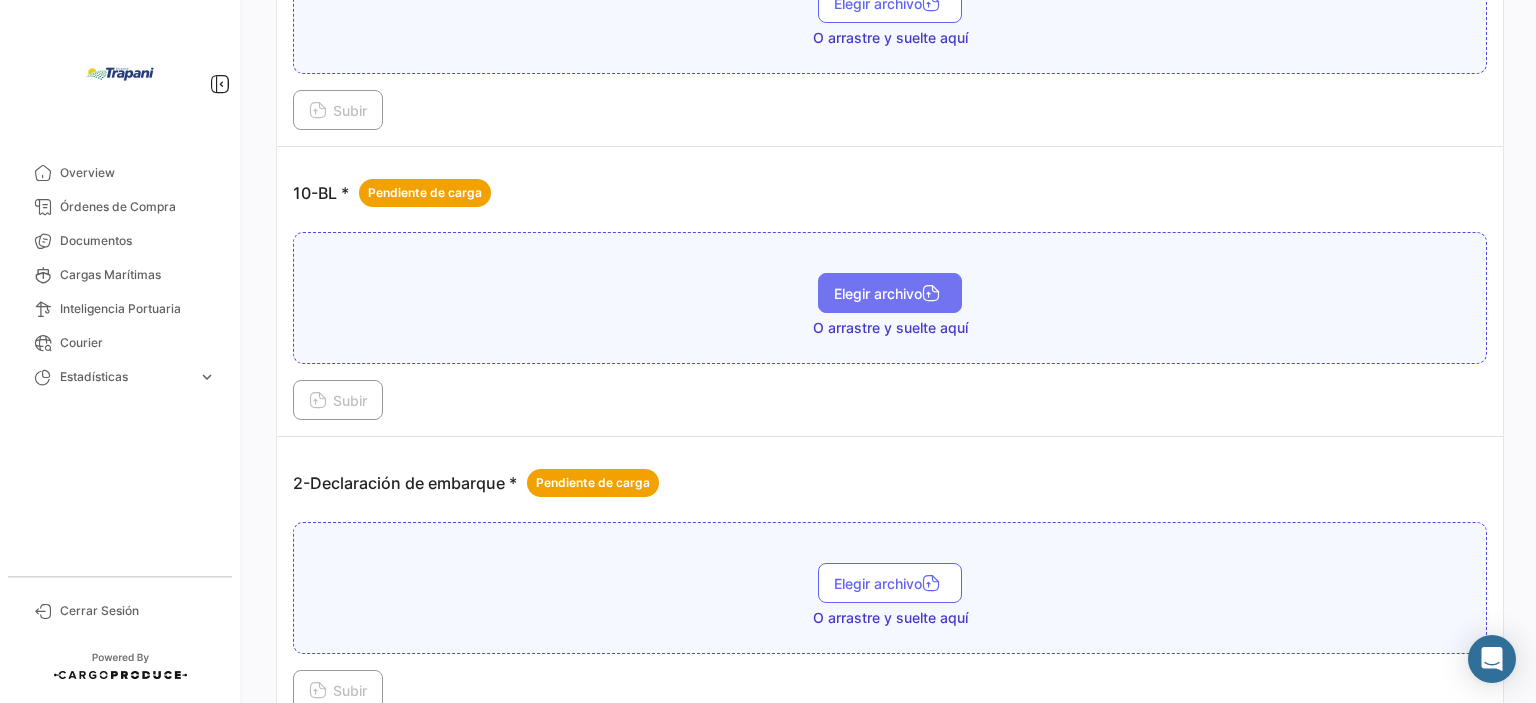 click on "Elegir archivo" at bounding box center (890, 293) 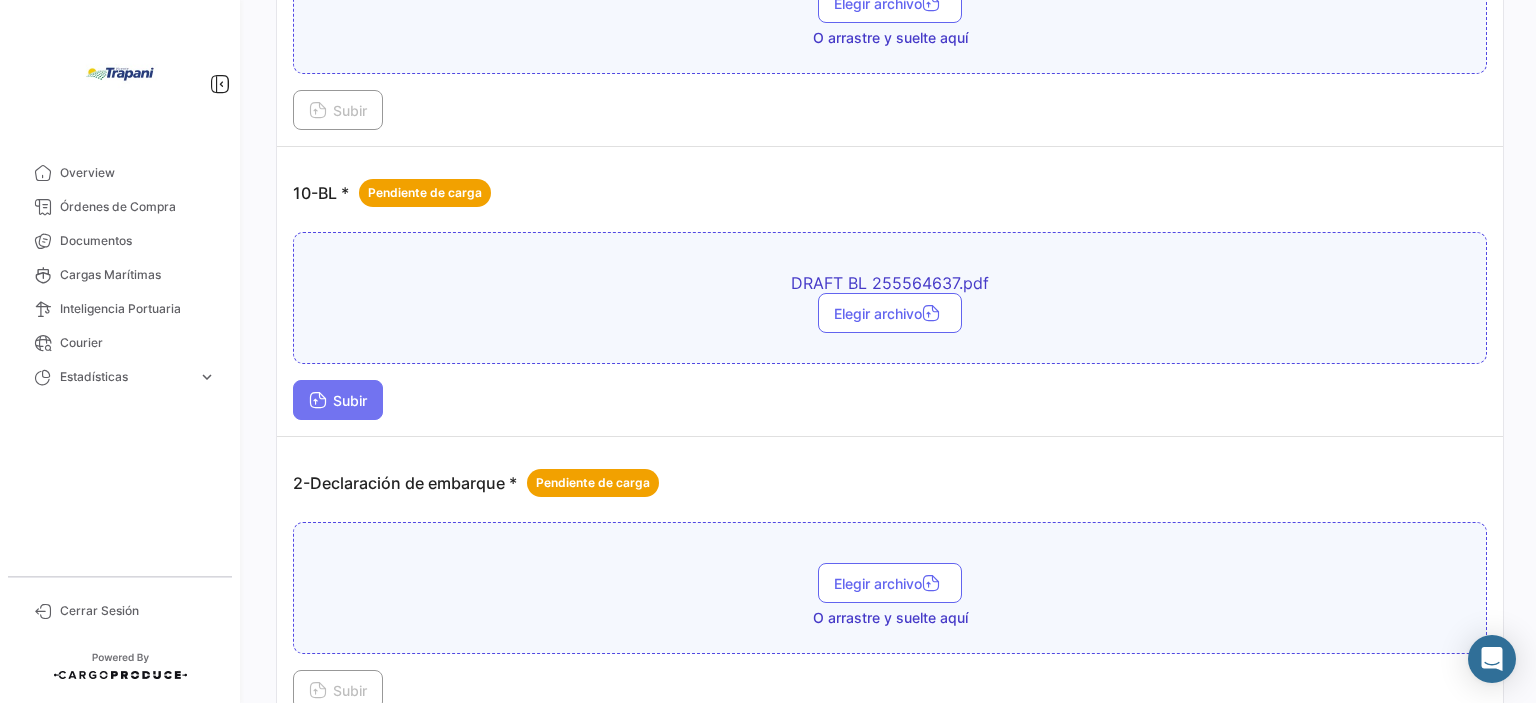 click on "Subir" at bounding box center (338, 400) 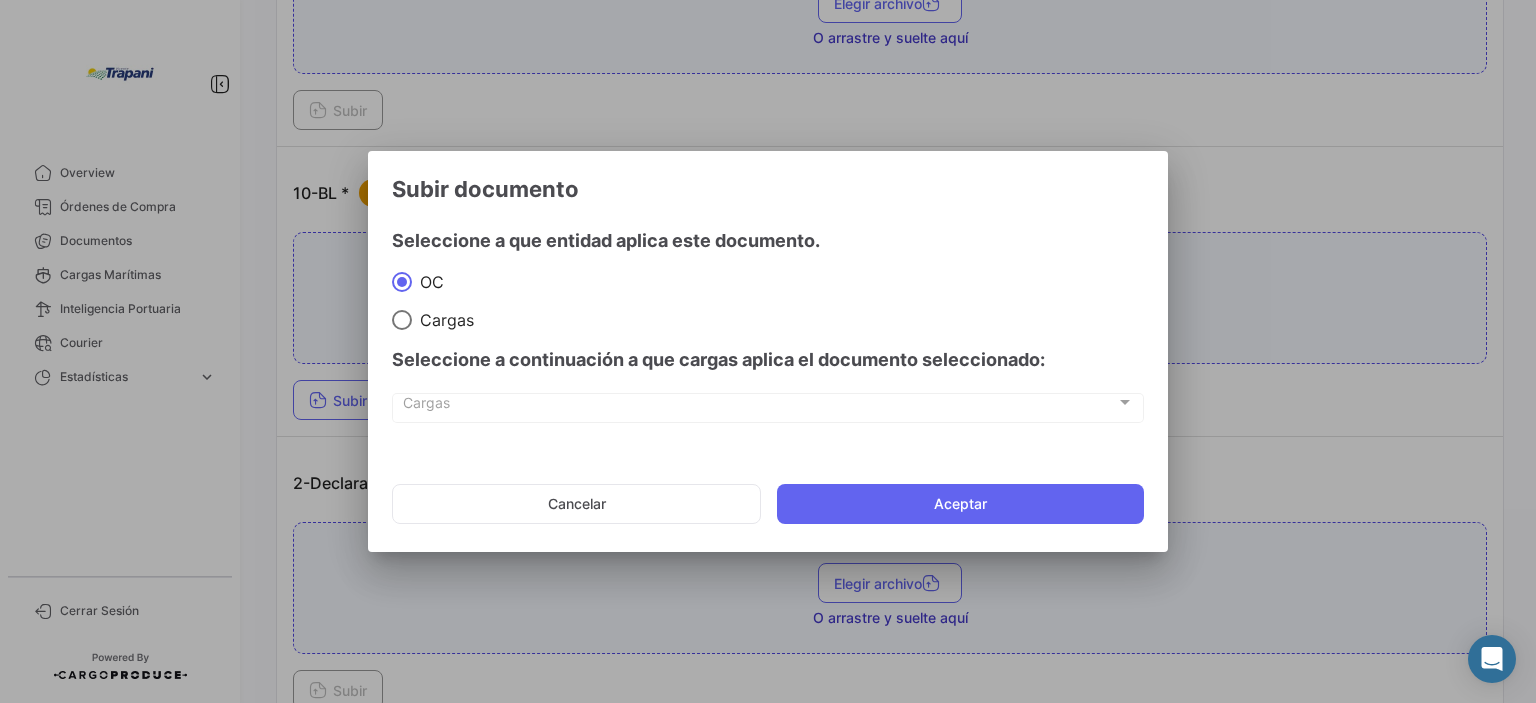 click on "Cancelar   Aceptar" 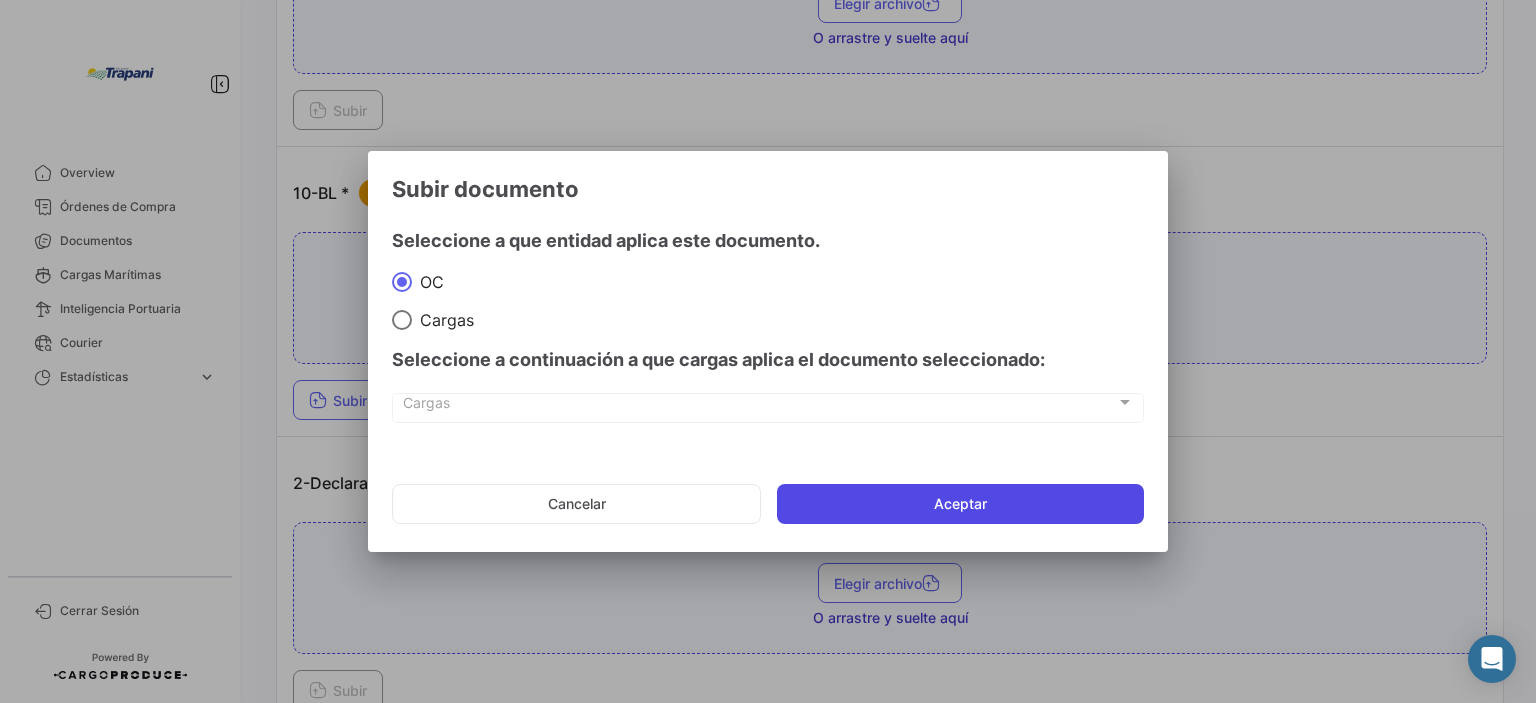 click on "Aceptar" 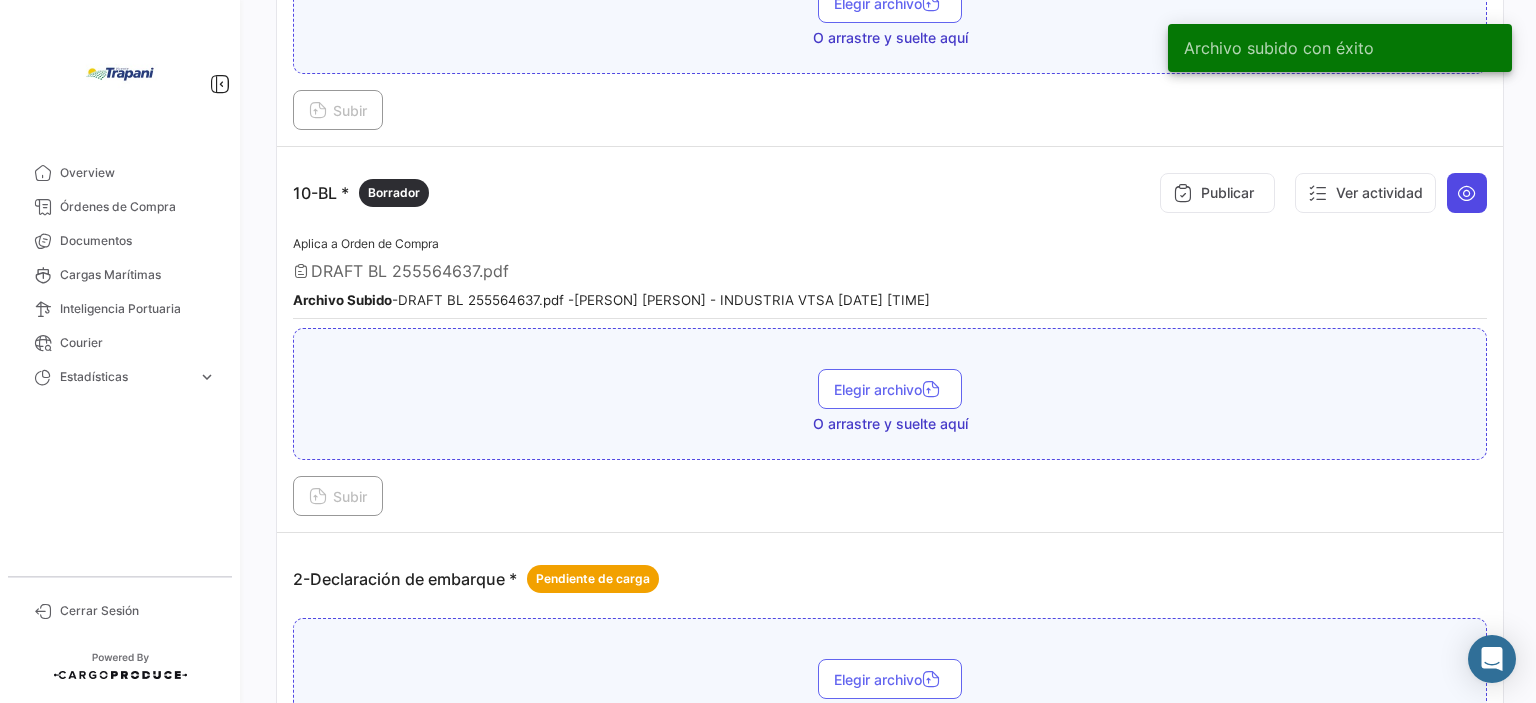 click at bounding box center (1467, 193) 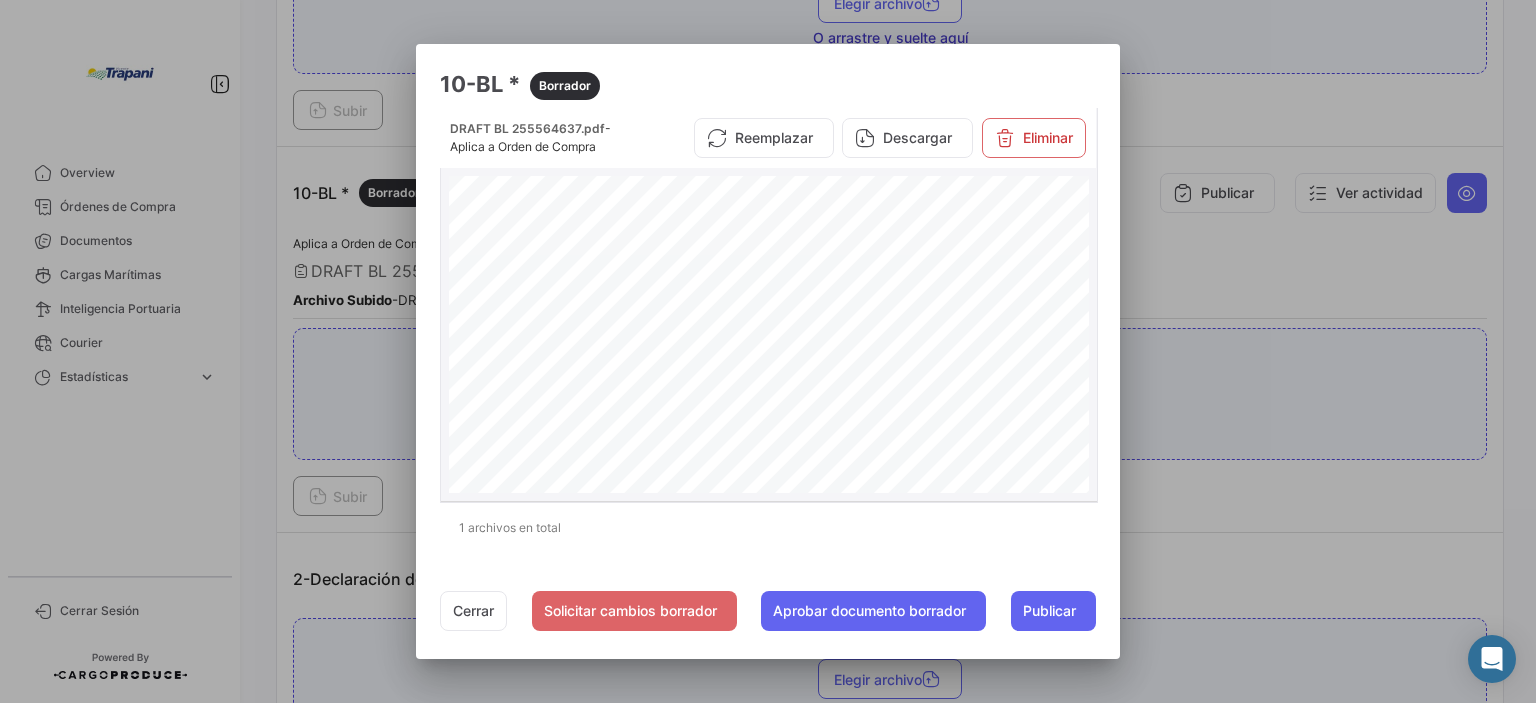 scroll, scrollTop: 0, scrollLeft: 0, axis: both 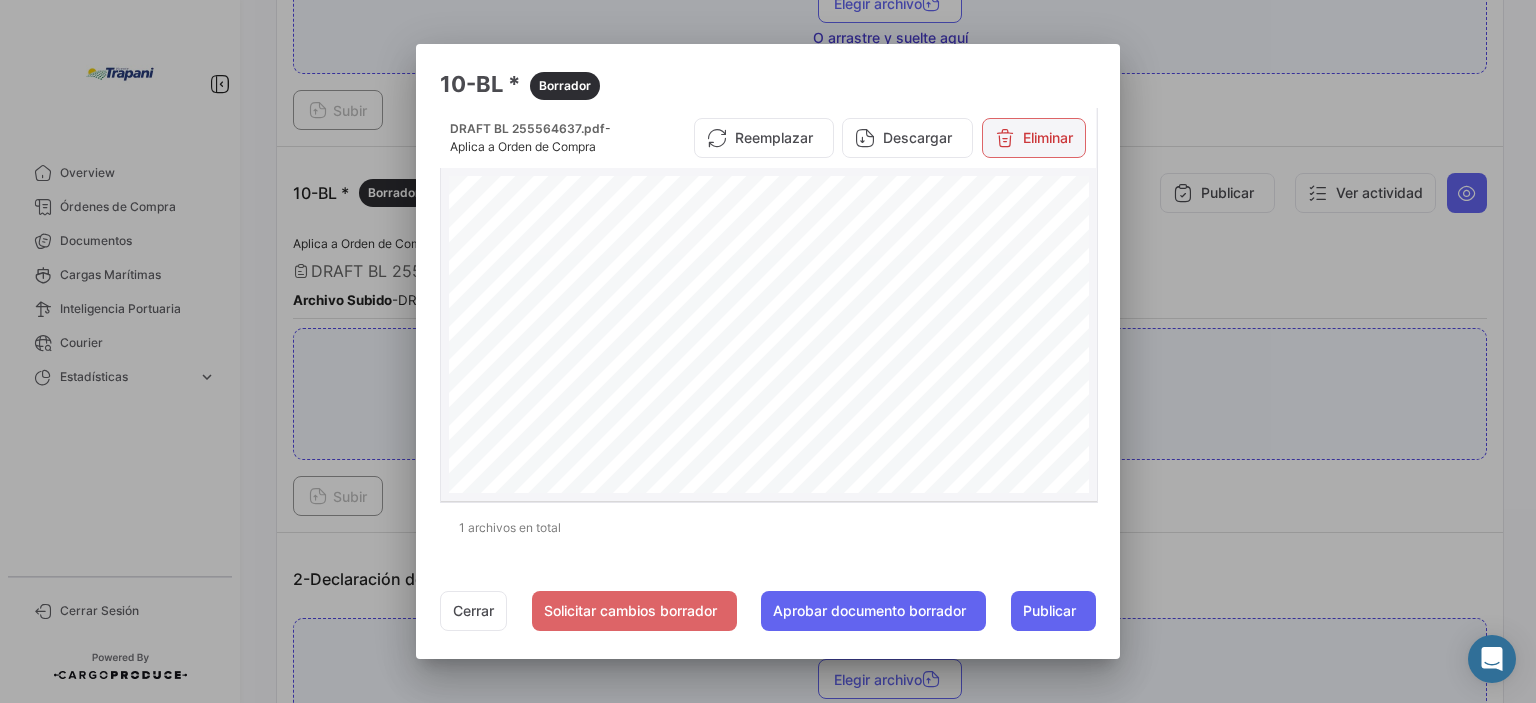 click on "Eliminar" at bounding box center (1034, 138) 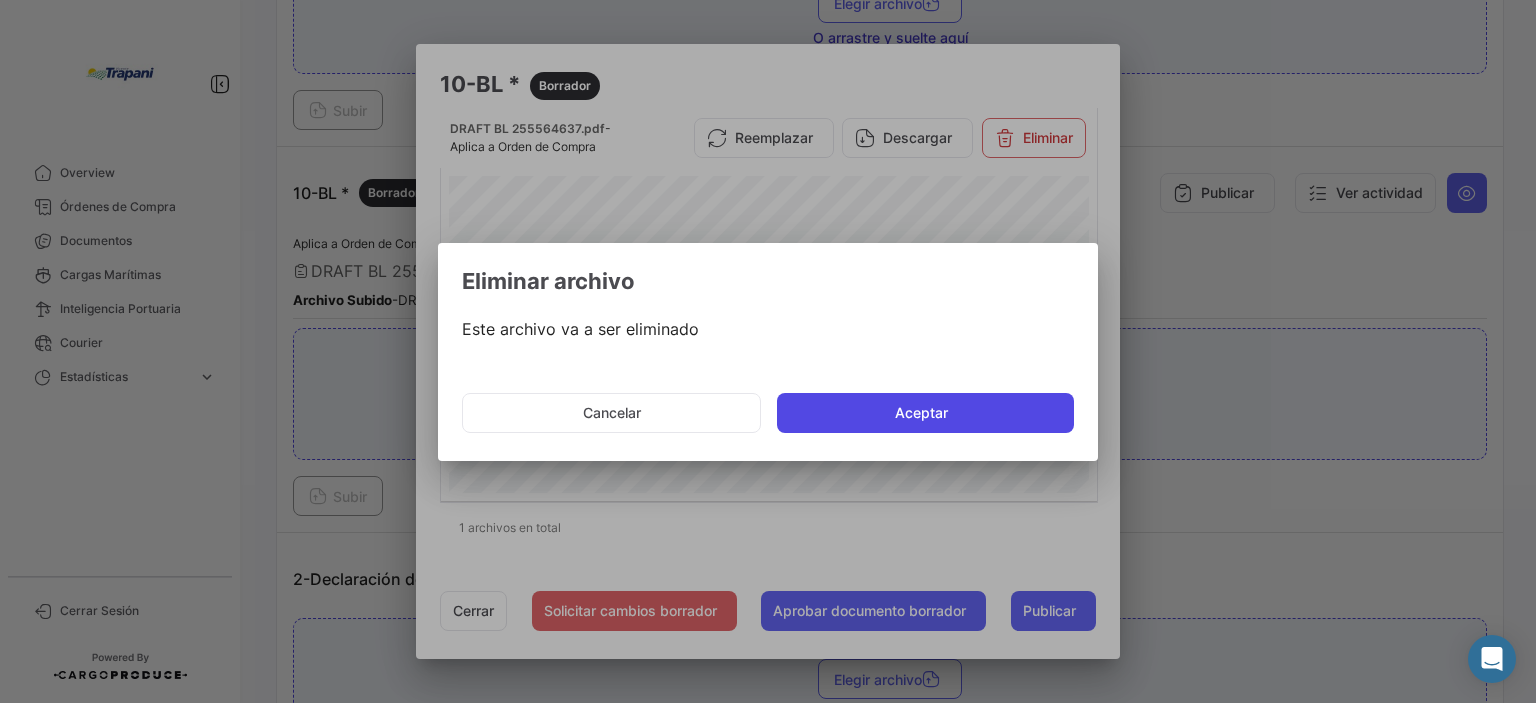 click on "Aceptar" 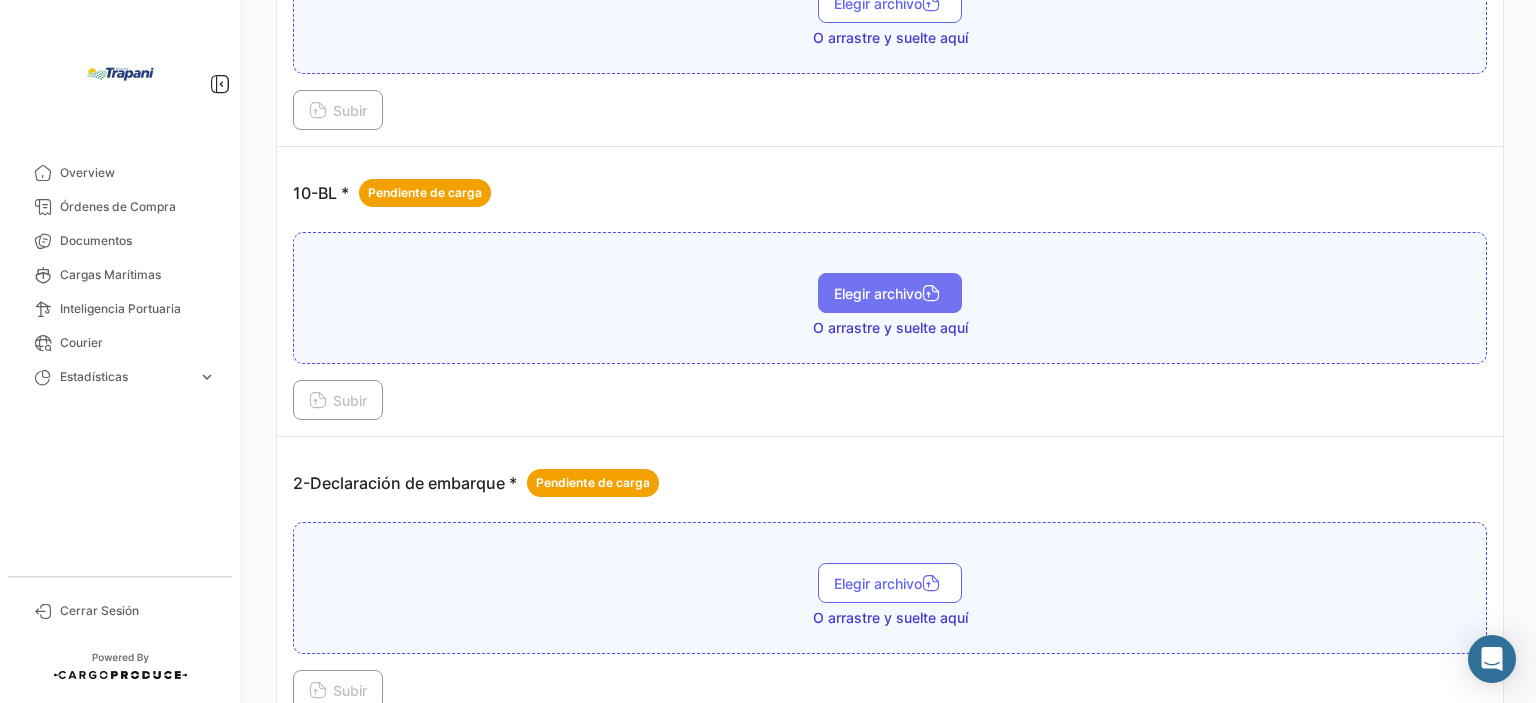 click on "Elegir archivo" at bounding box center [890, 293] 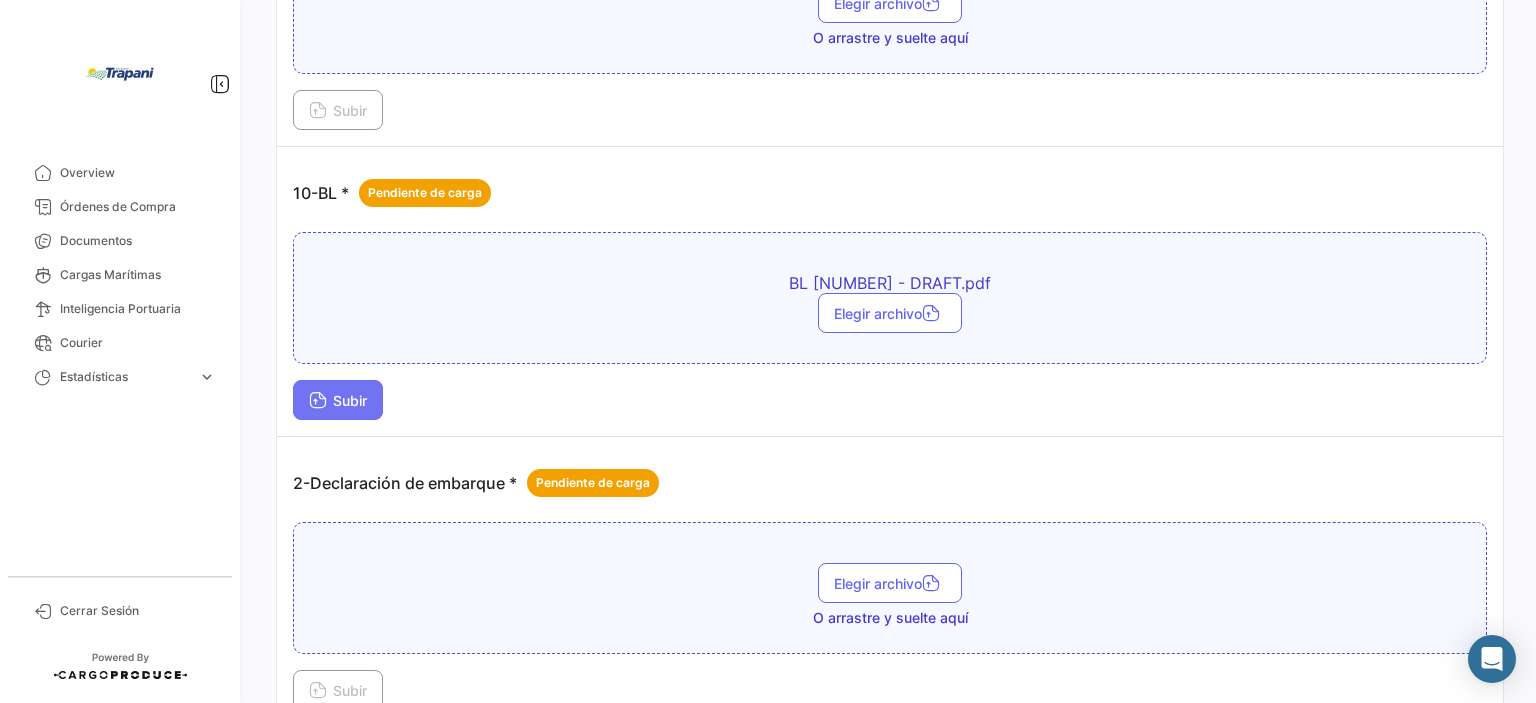 click on "Subir" at bounding box center (338, 400) 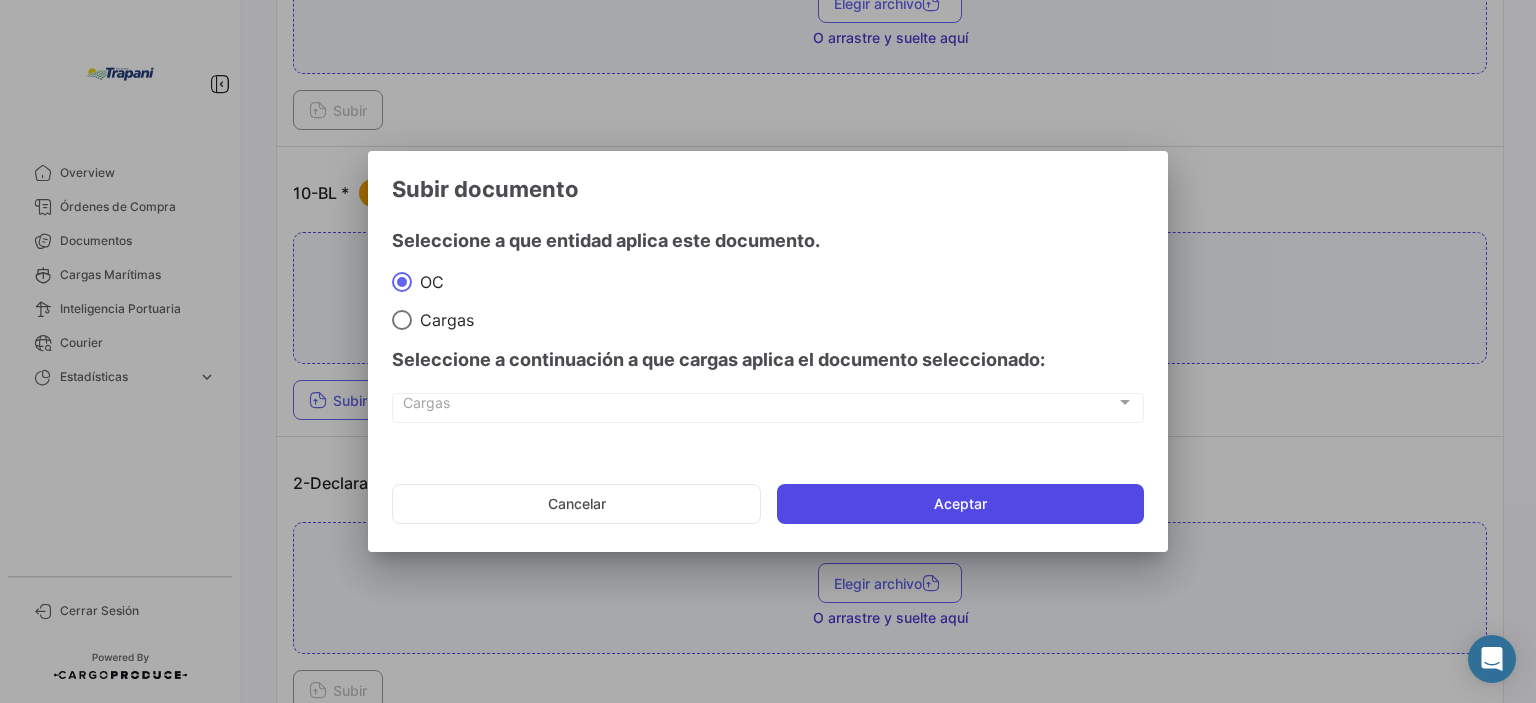 click on "Aceptar" 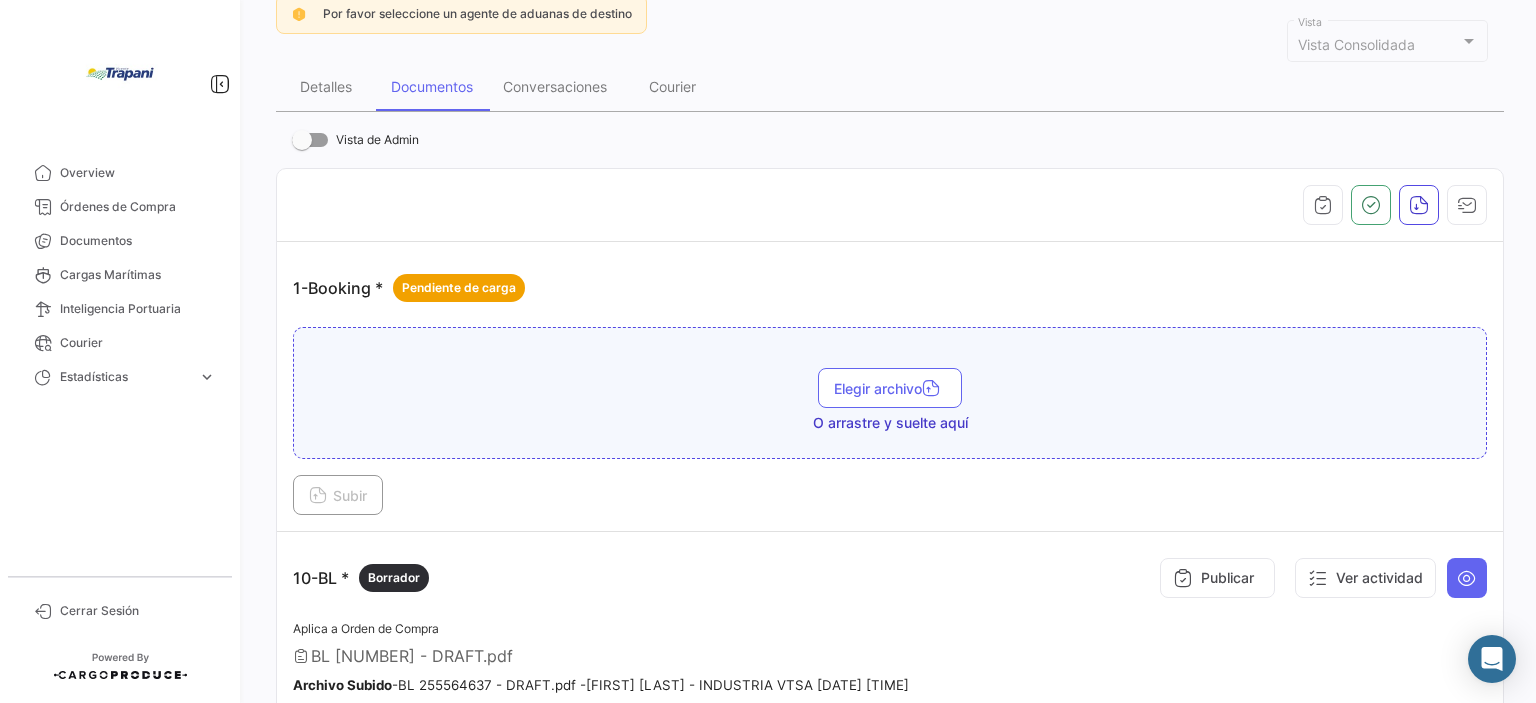 scroll, scrollTop: 0, scrollLeft: 0, axis: both 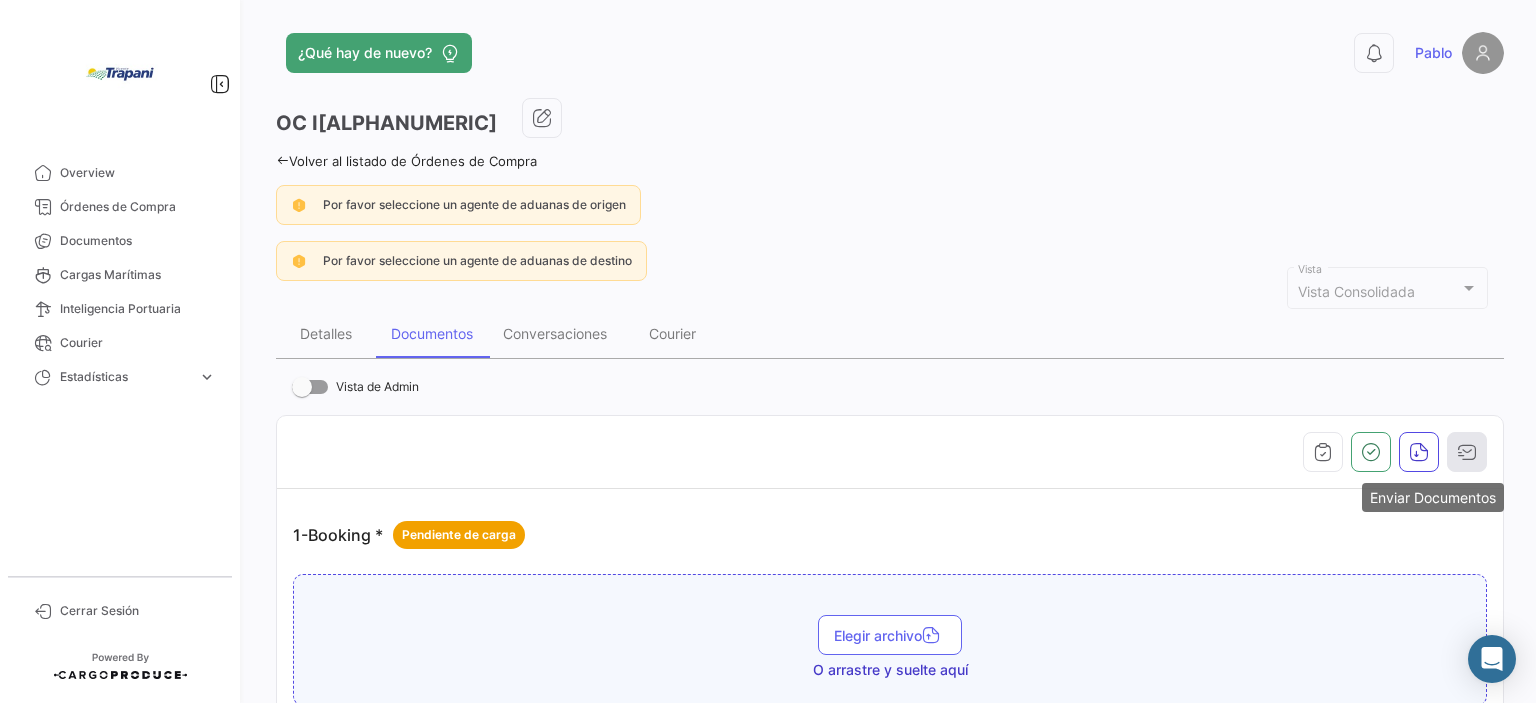 click at bounding box center (1467, 452) 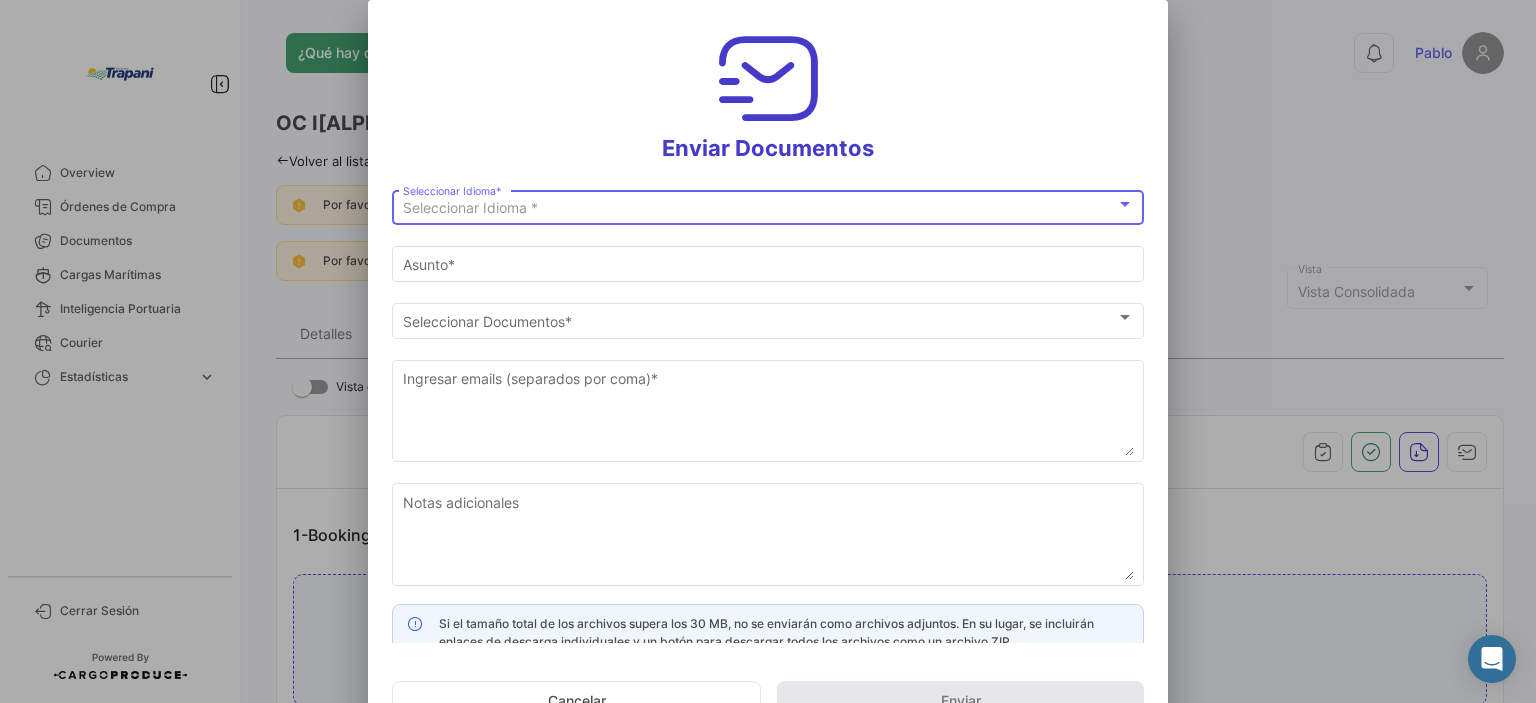 click on "Seleccionar Idioma *" at bounding box center (470, 207) 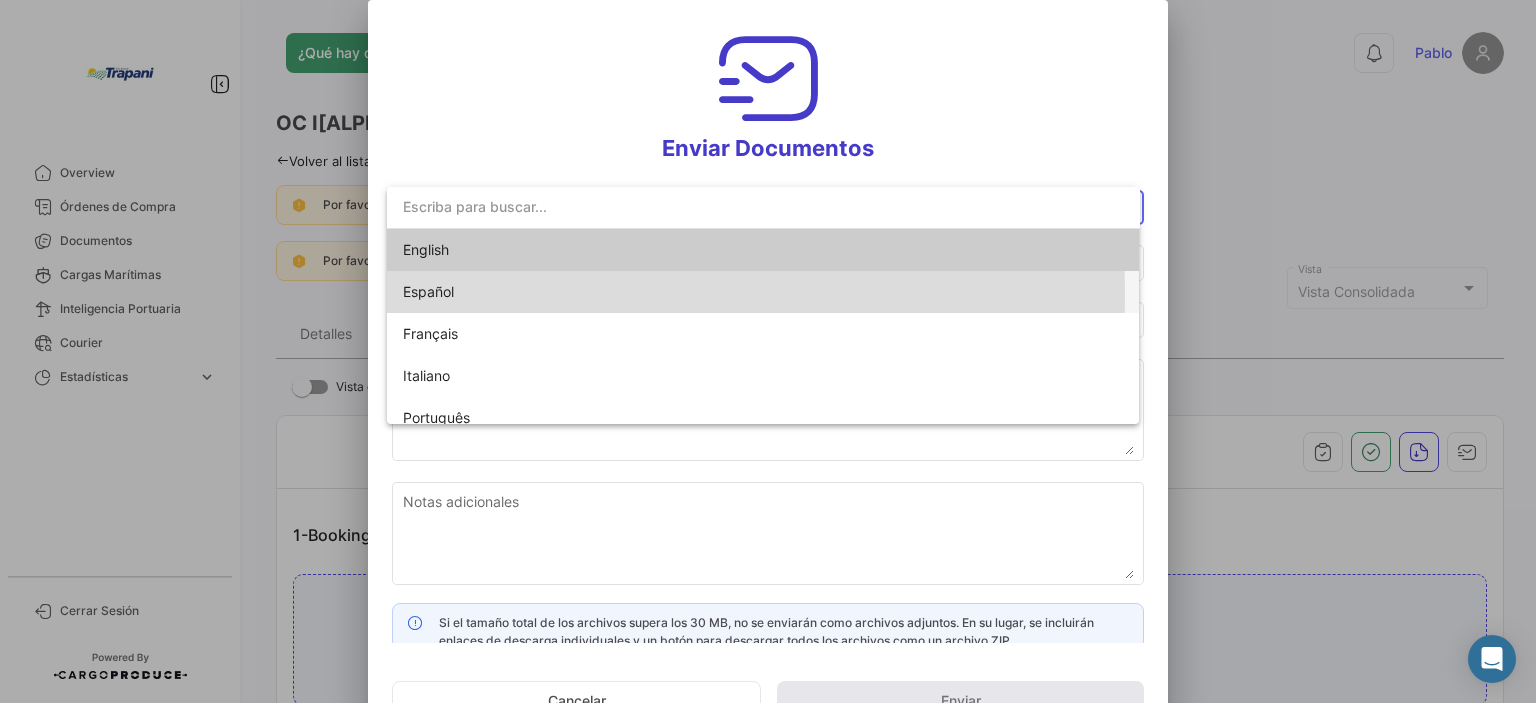 click on "Español" at bounding box center (543, 292) 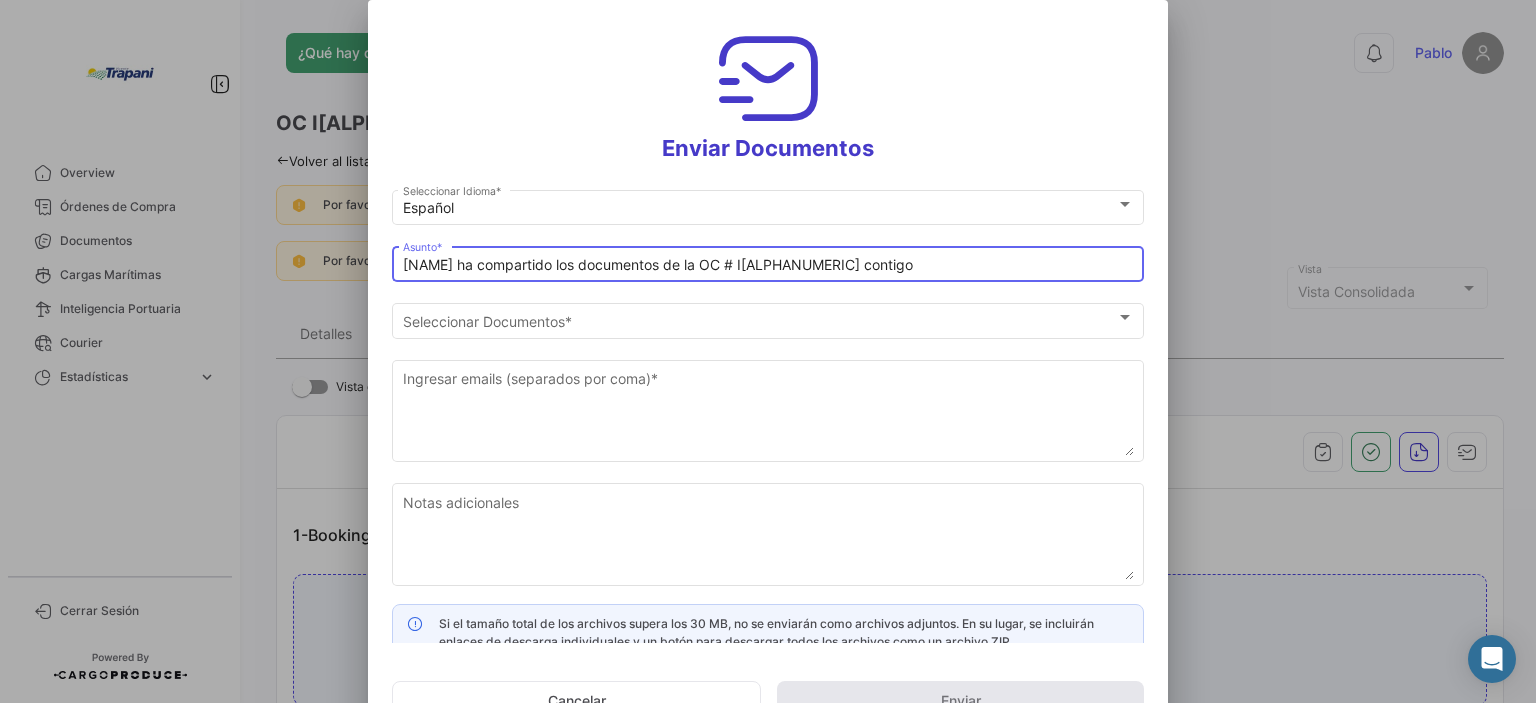 drag, startPoint x: 862, startPoint y: 265, endPoint x: 356, endPoint y: 263, distance: 506.00397 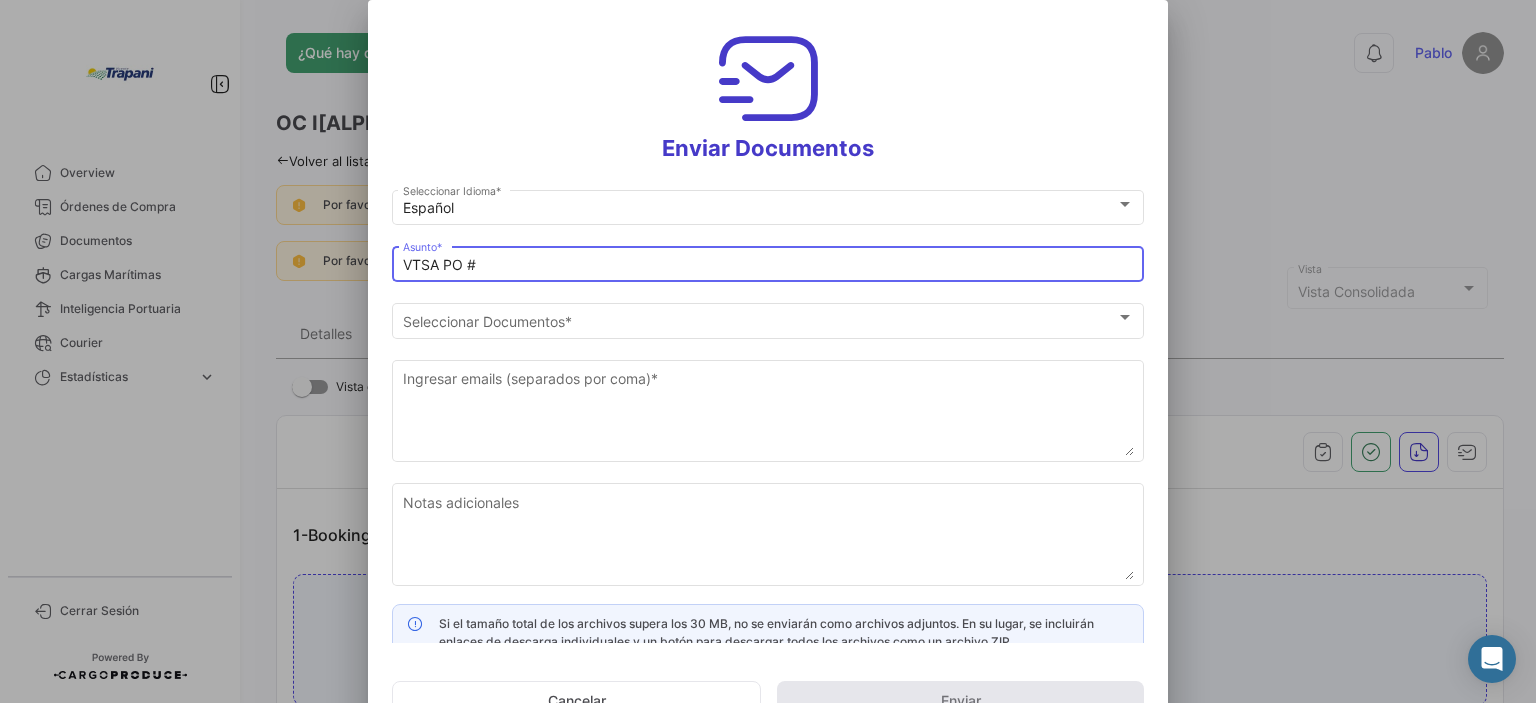 paste on "[NUMBER]" 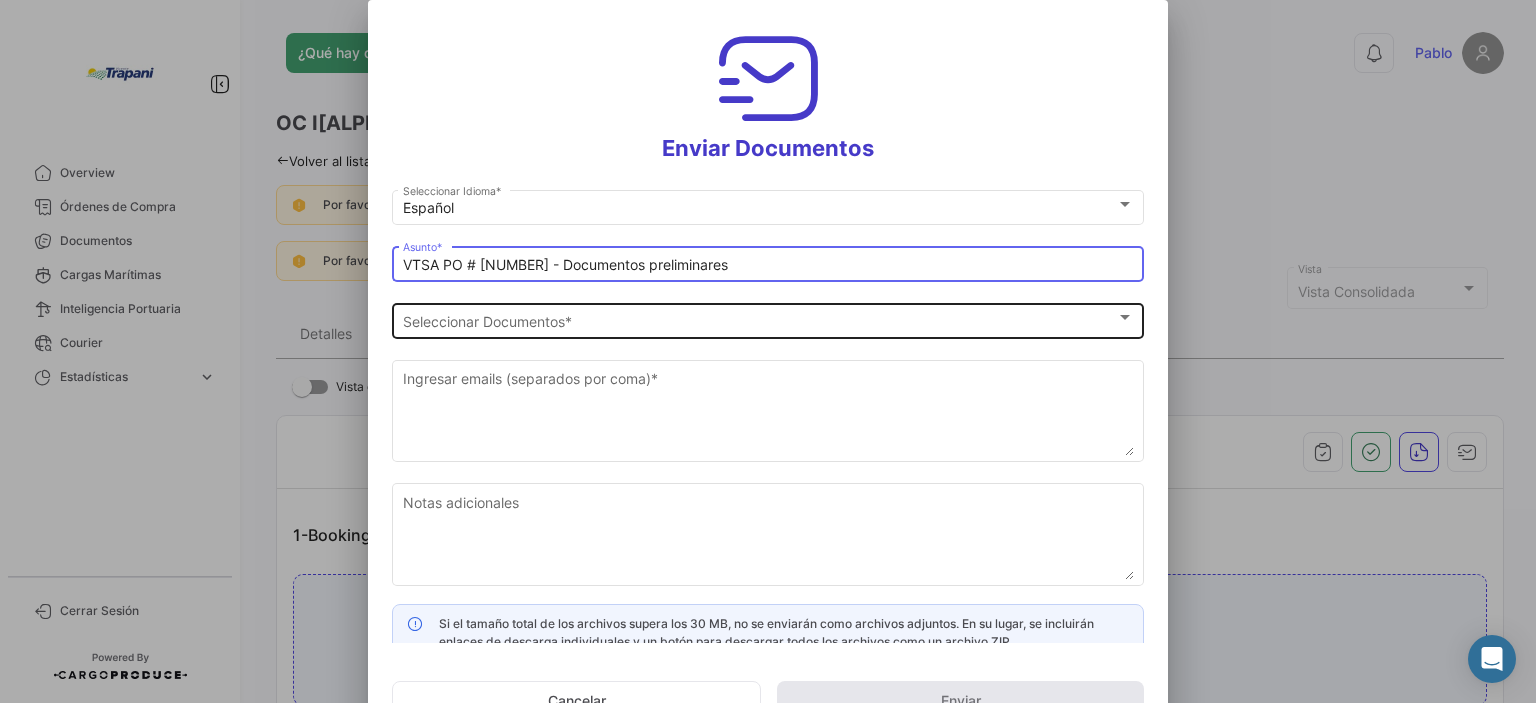 type on "VTSA PO # [NUMBER] - Documentos preliminares" 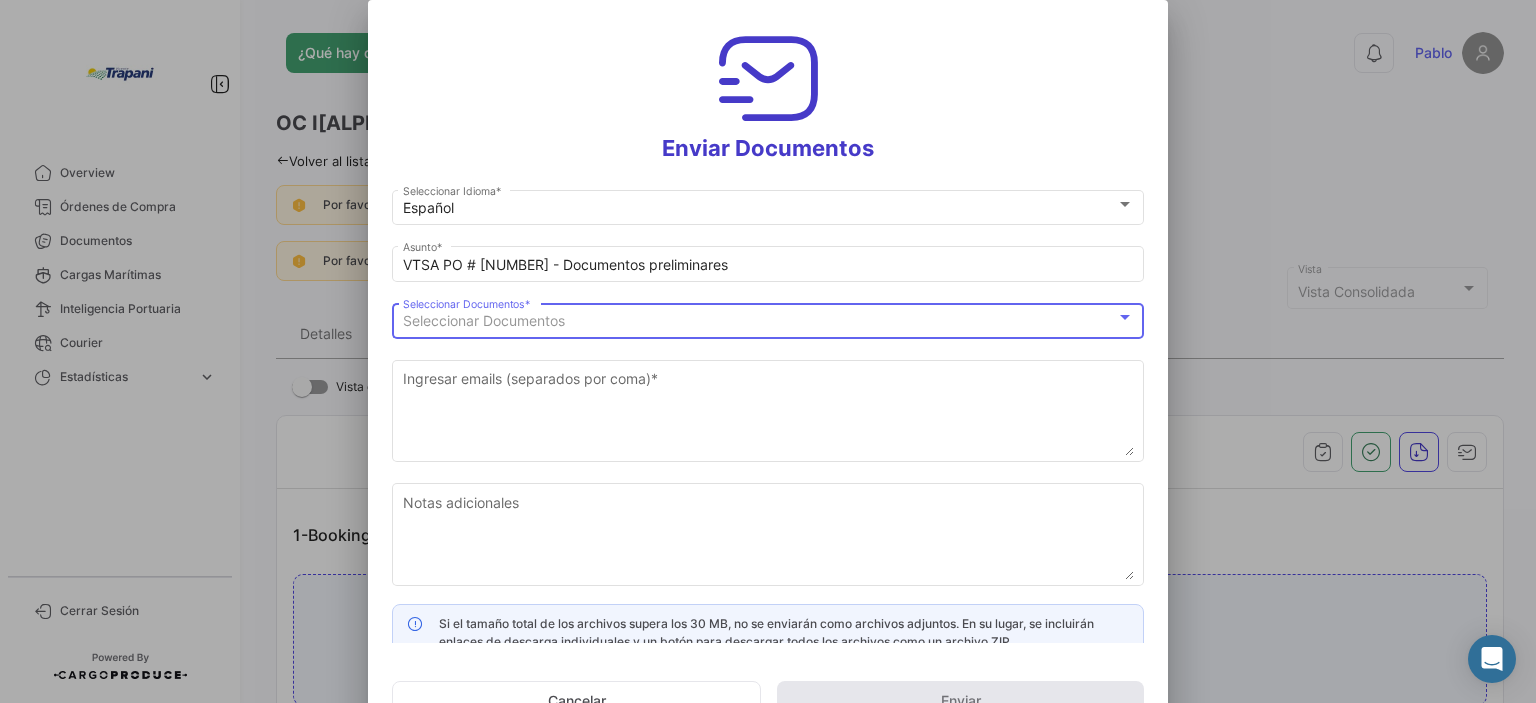click on "Seleccionar Documentos" at bounding box center [484, 320] 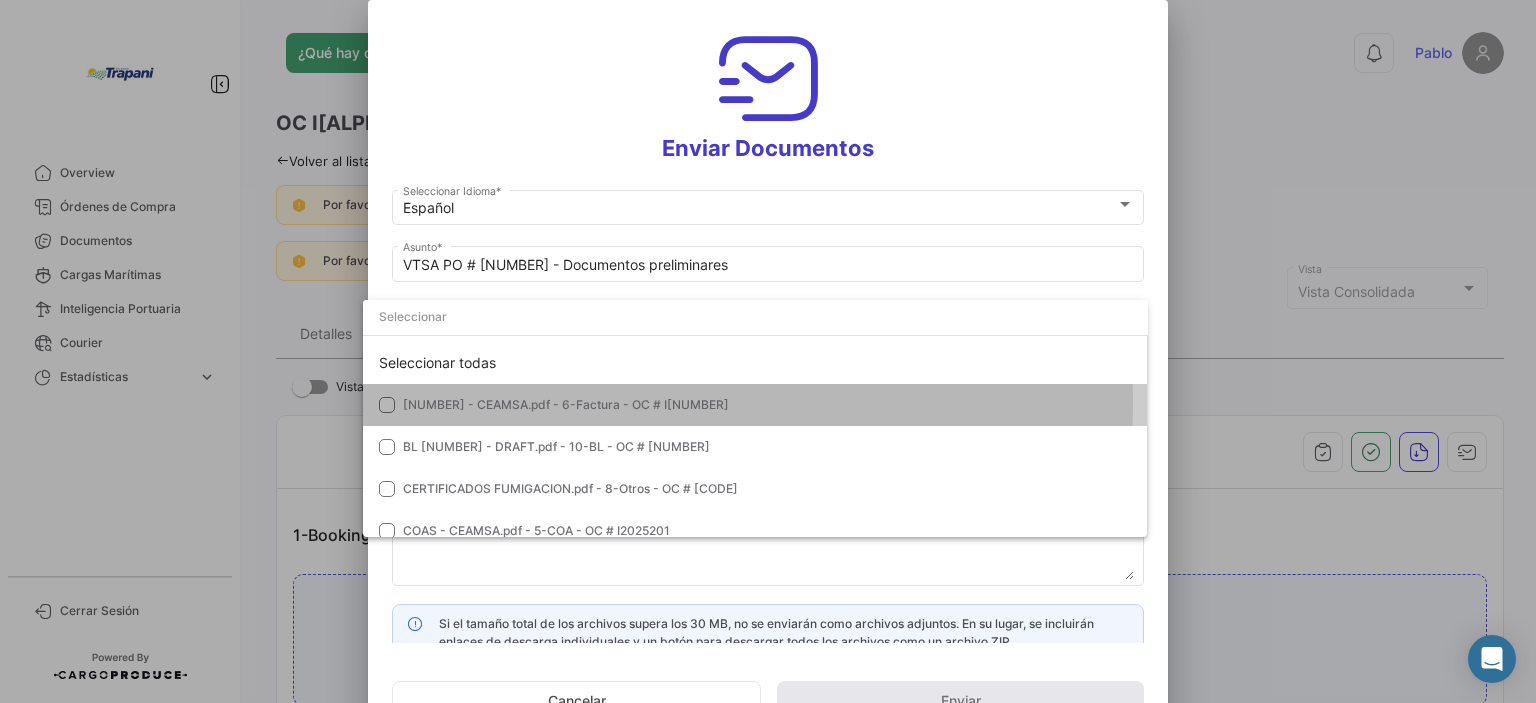 click at bounding box center (387, 405) 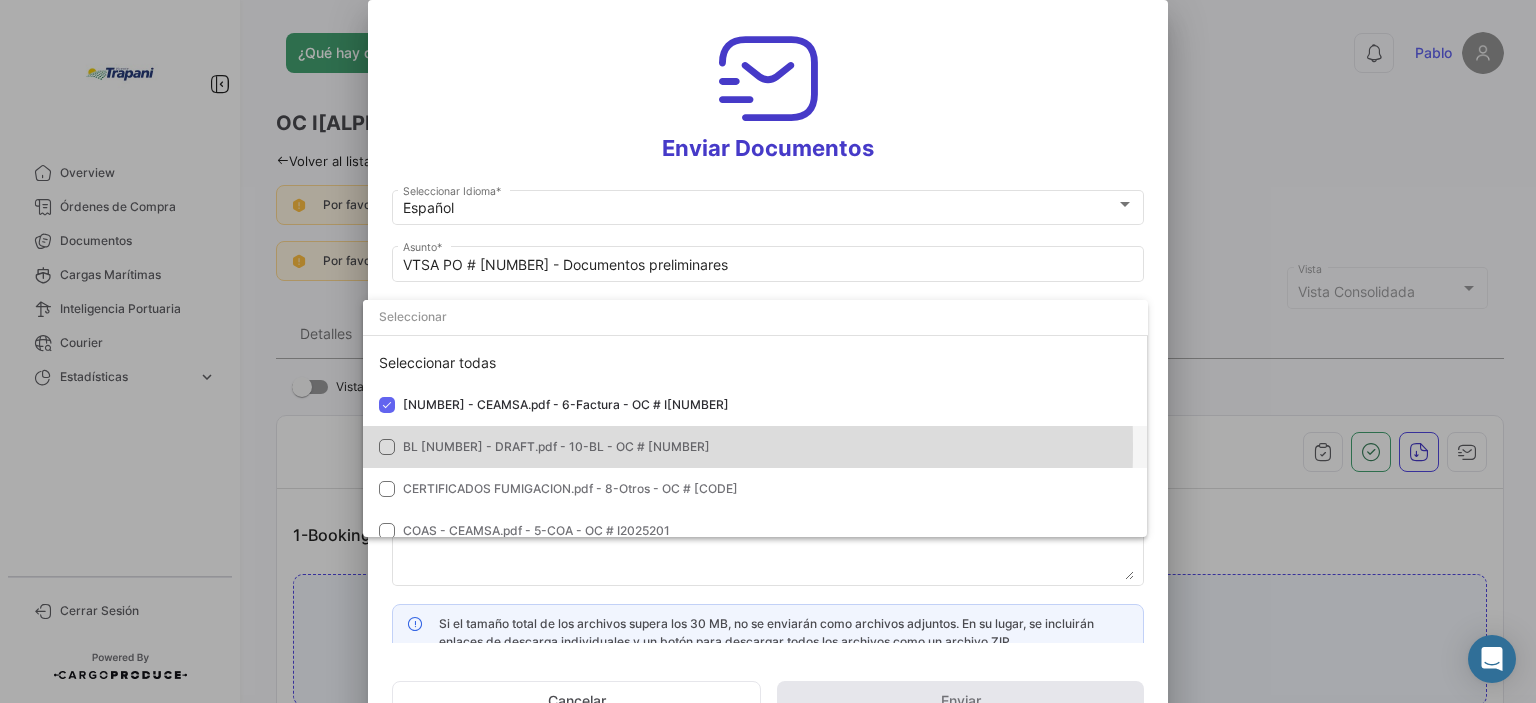 click at bounding box center (387, 447) 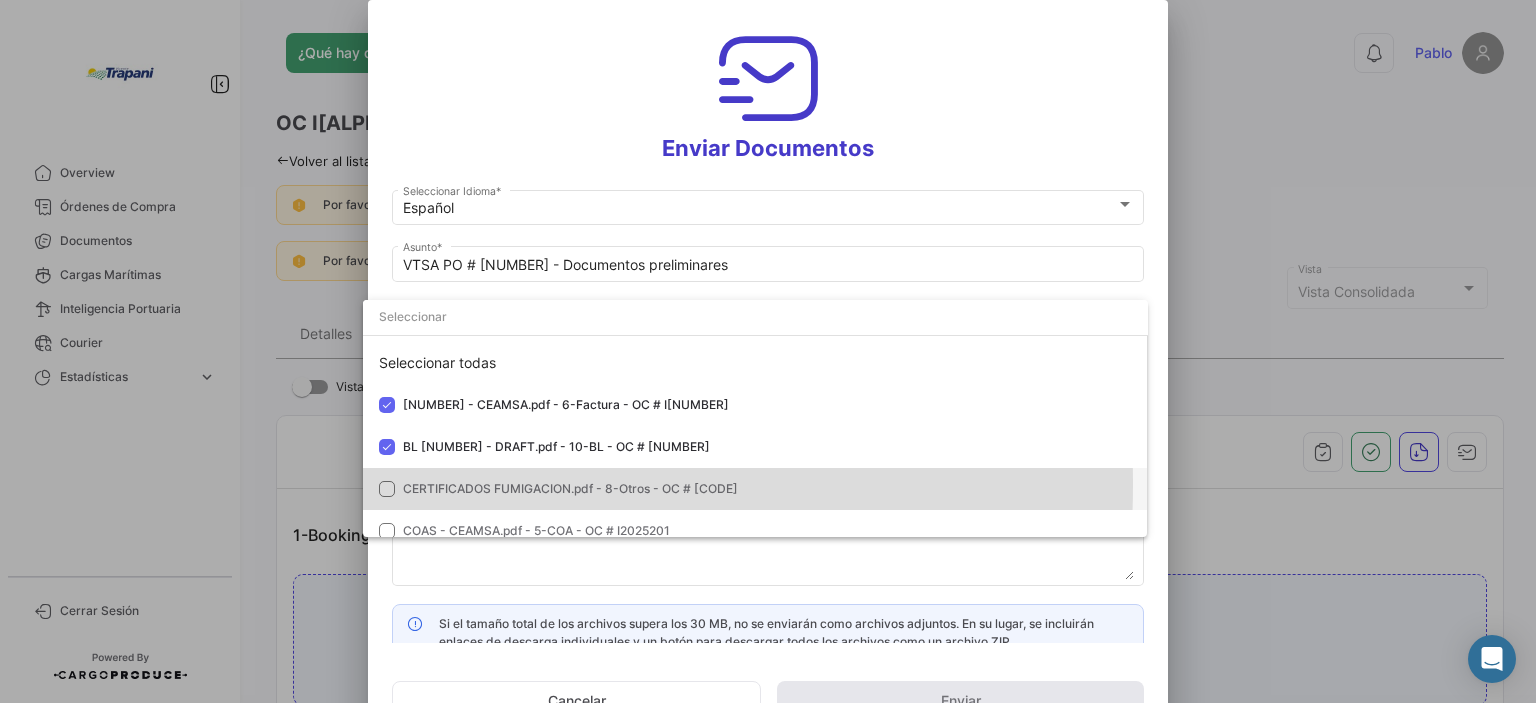 click at bounding box center [387, 489] 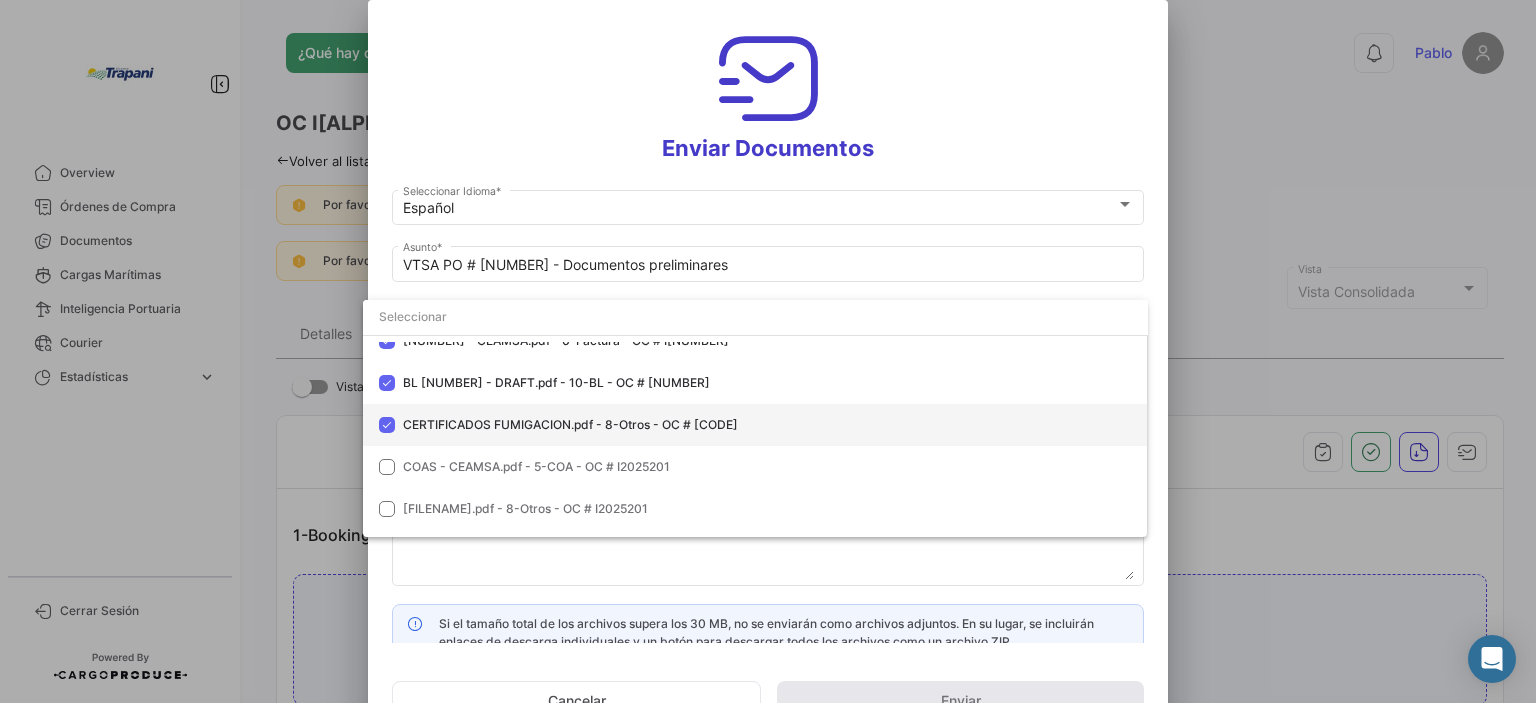 scroll, scrollTop: 99, scrollLeft: 0, axis: vertical 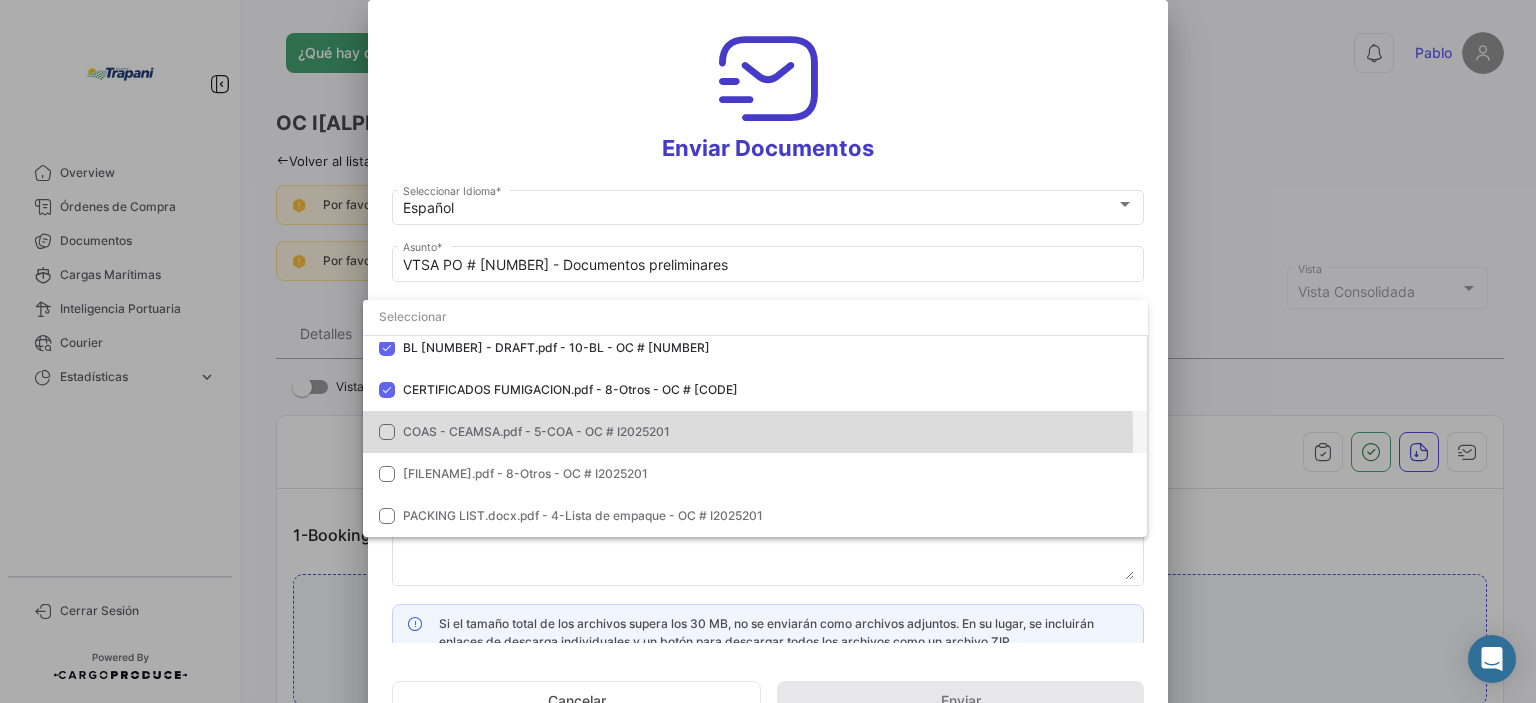 click at bounding box center [387, 432] 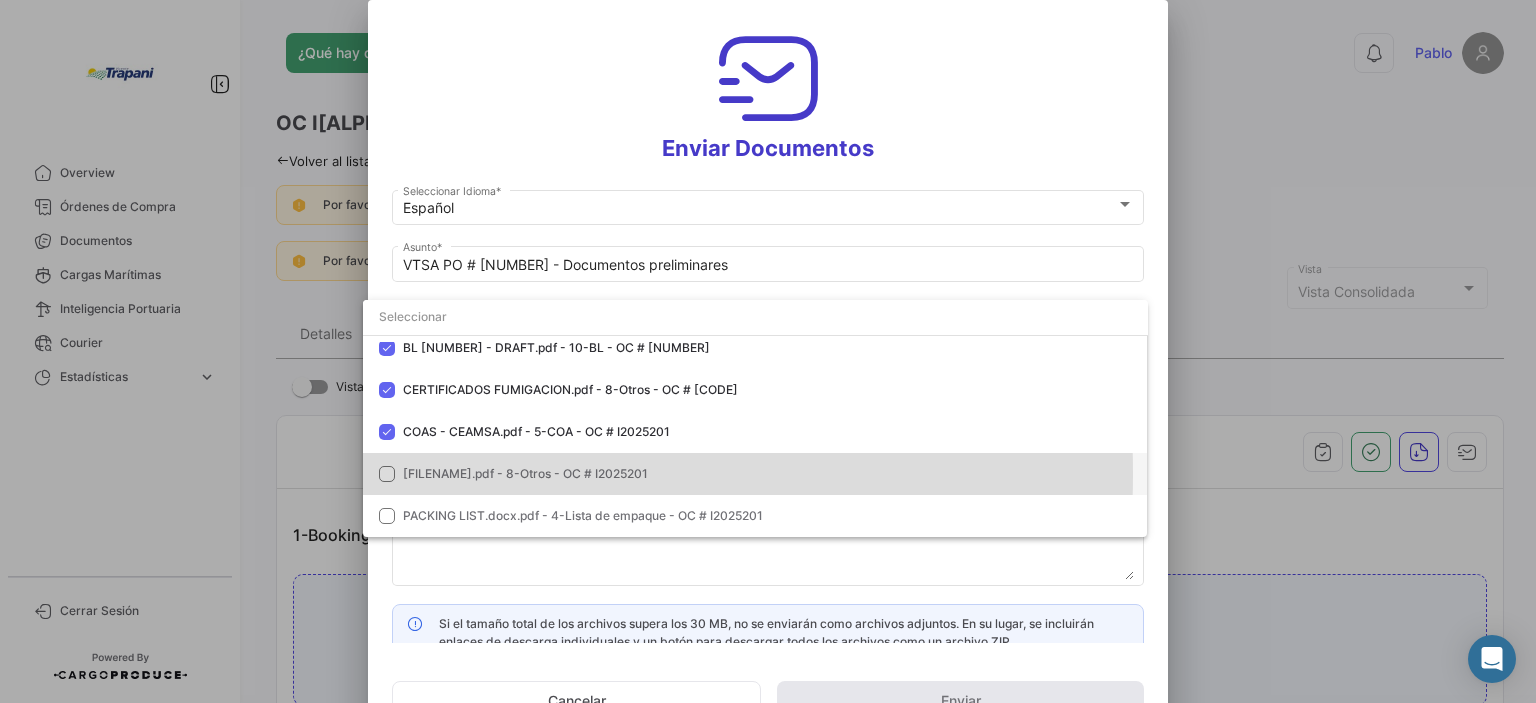 click at bounding box center (387, 474) 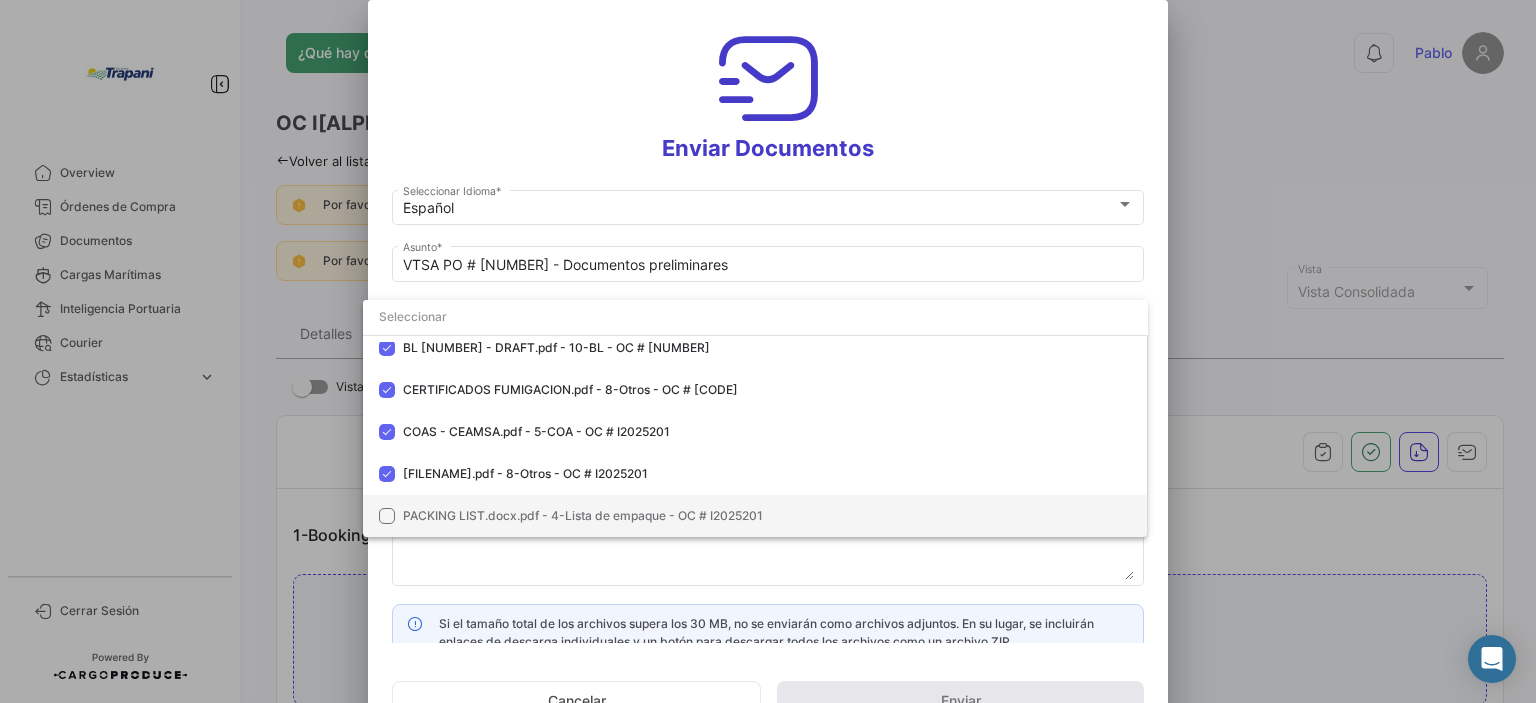 drag, startPoint x: 395, startPoint y: 513, endPoint x: 452, endPoint y: 498, distance: 58.940647 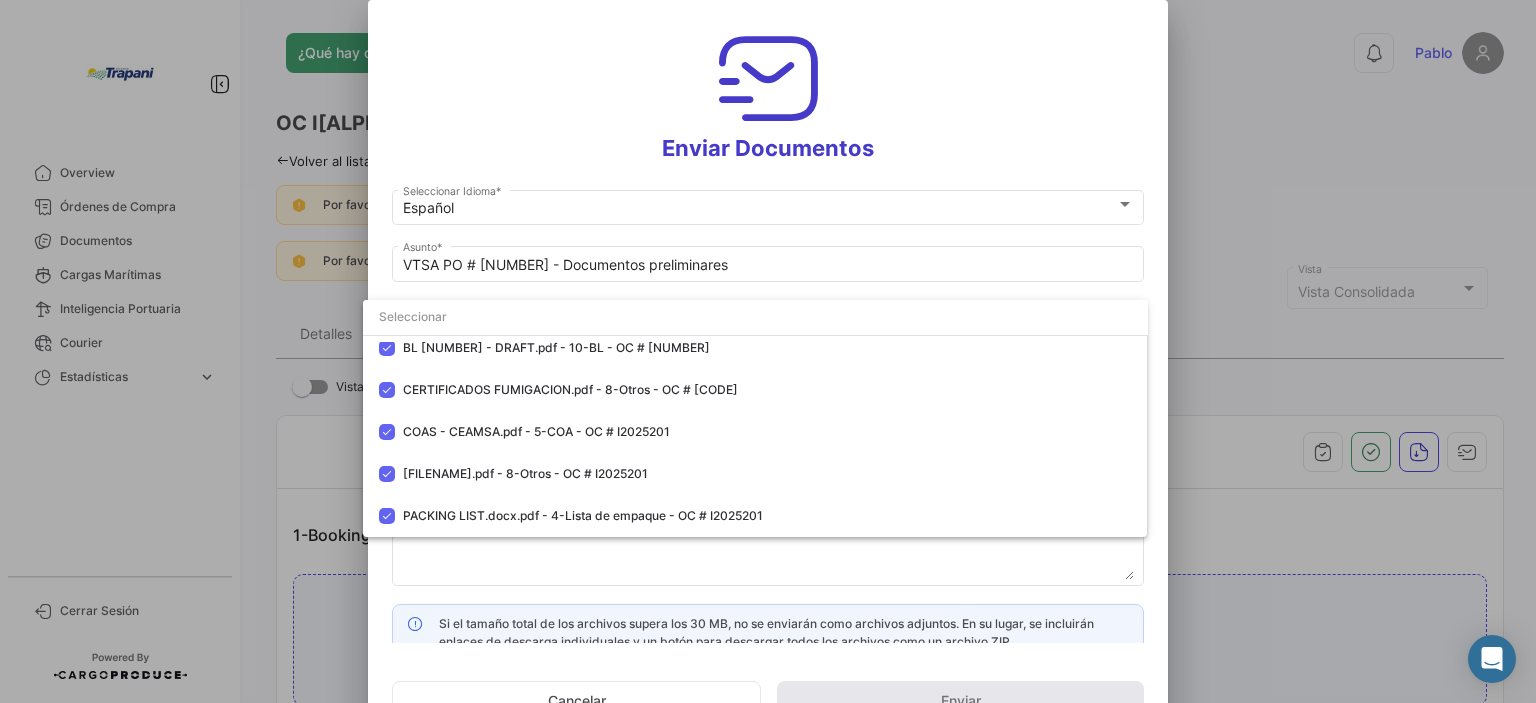 click at bounding box center [768, 351] 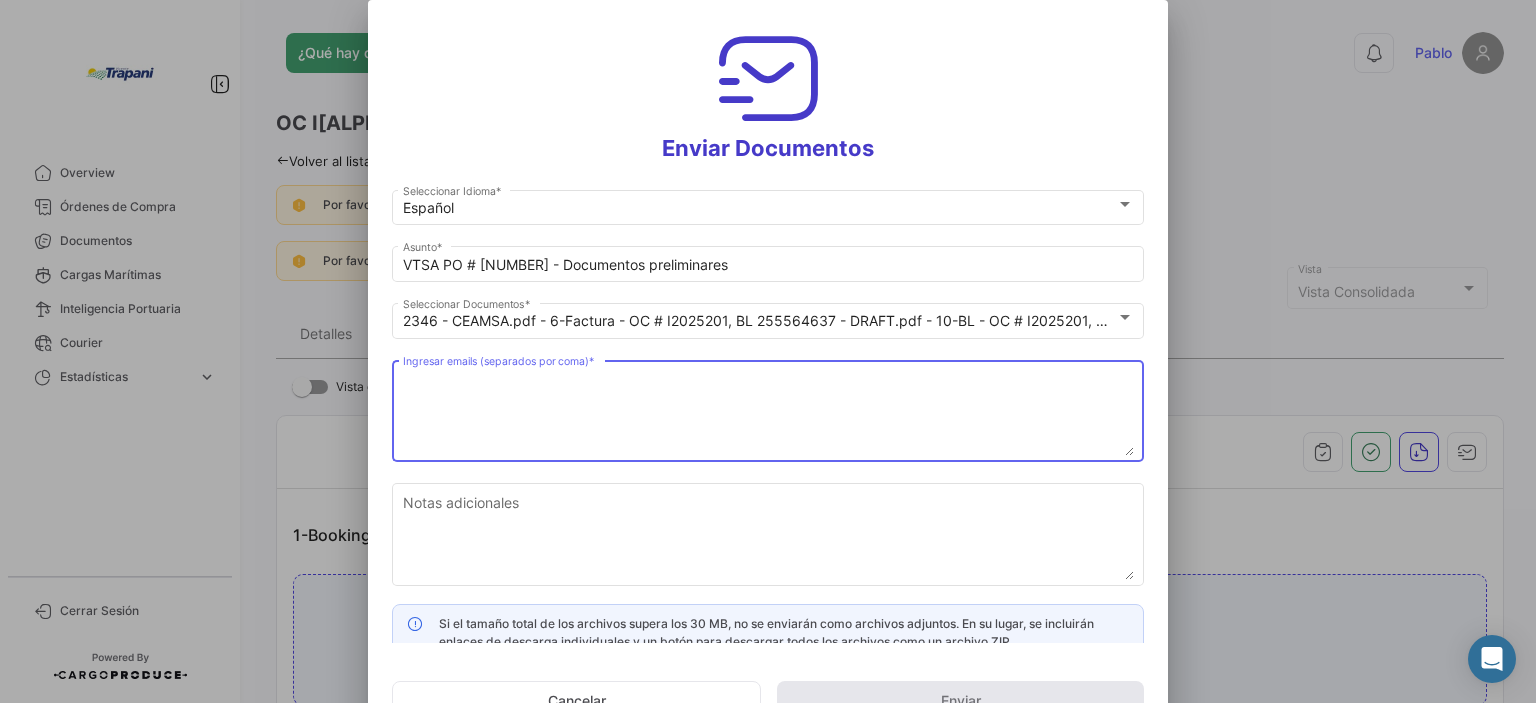 click on "Ingresar emails (separados por coma)  *" at bounding box center [768, 412] 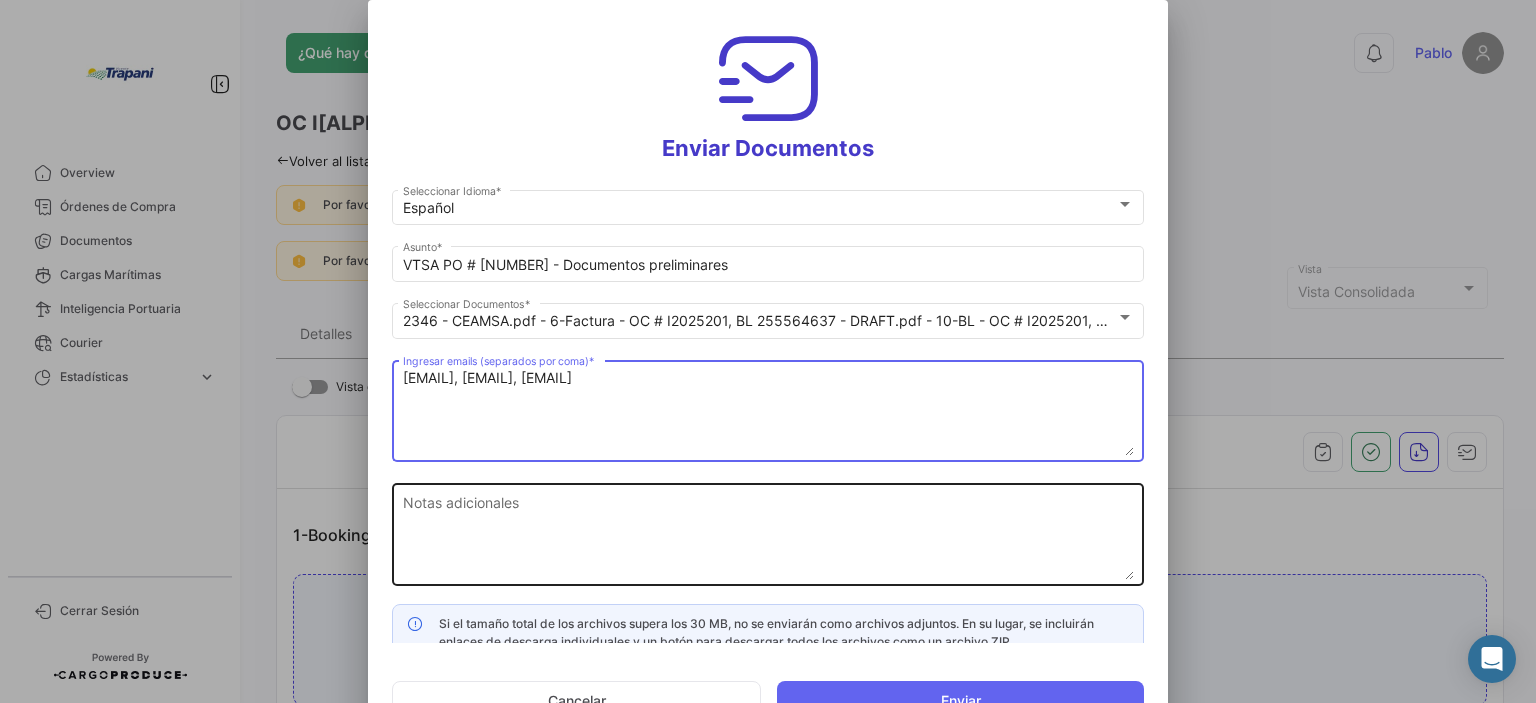 type on "[EMAIL], [EMAIL], [EMAIL]" 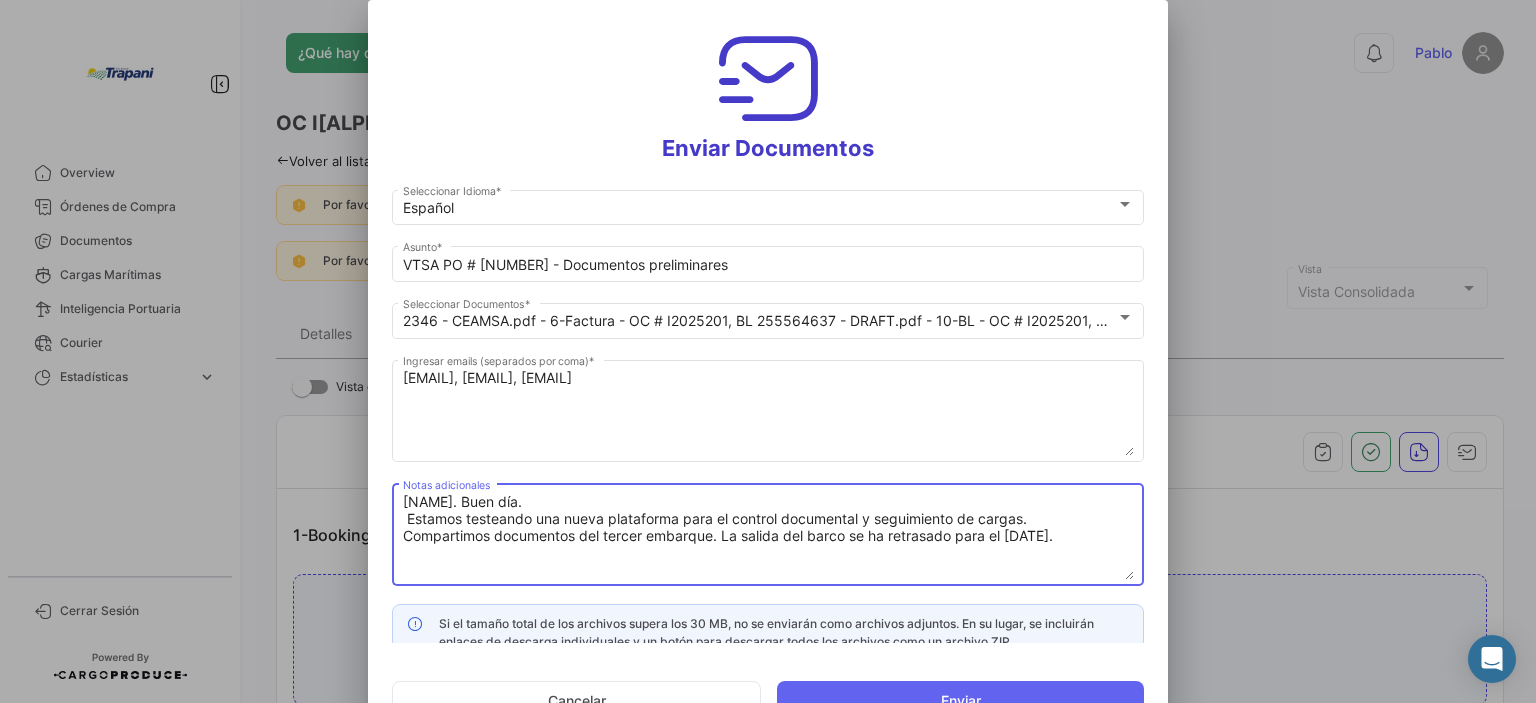 click on "[NAME]. Buen día.
Estamos testeando una nueva plataforma para el control documental y seguimiento de cargas.
Compartimos documentos del tercer embarque. La salida del barco se ha retrasado para el [DATE]." at bounding box center (768, 536) 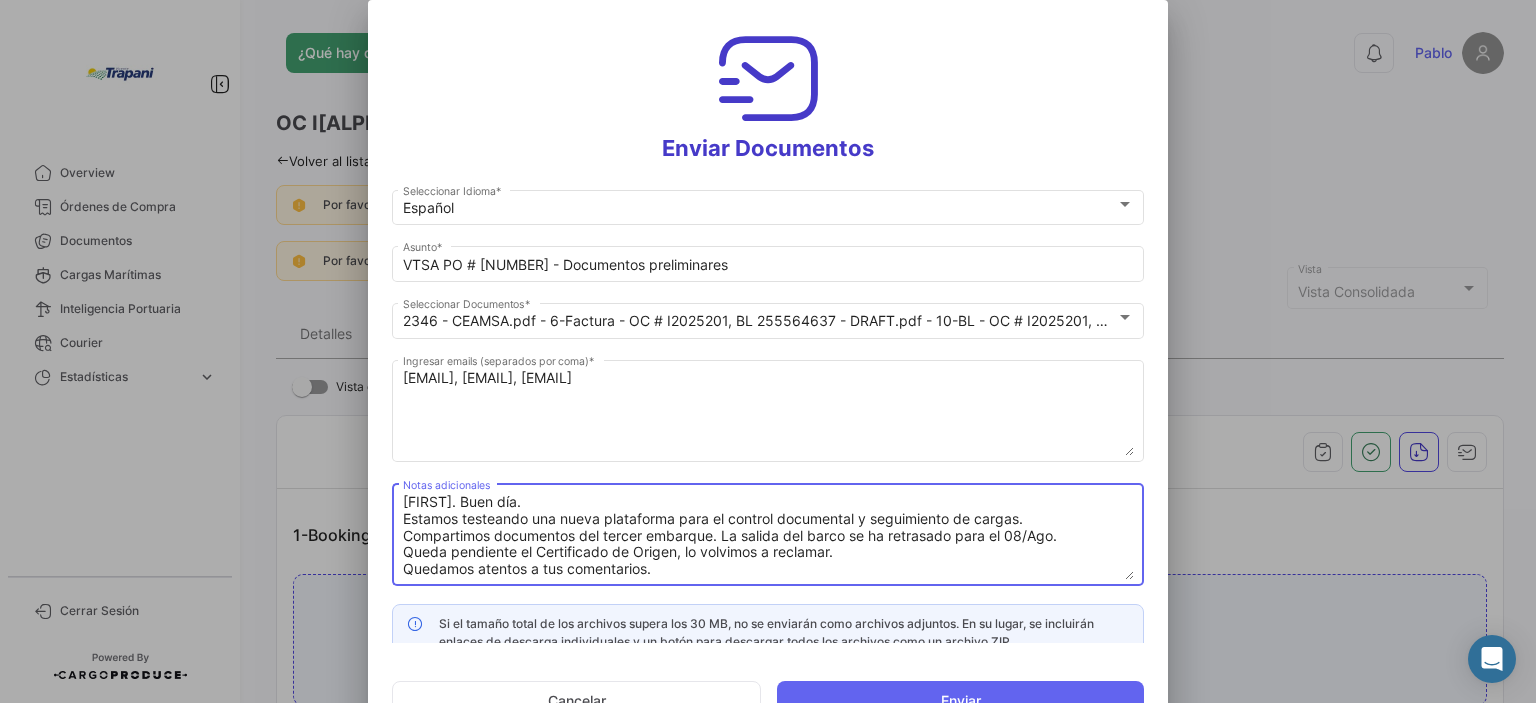 scroll, scrollTop: 18, scrollLeft: 0, axis: vertical 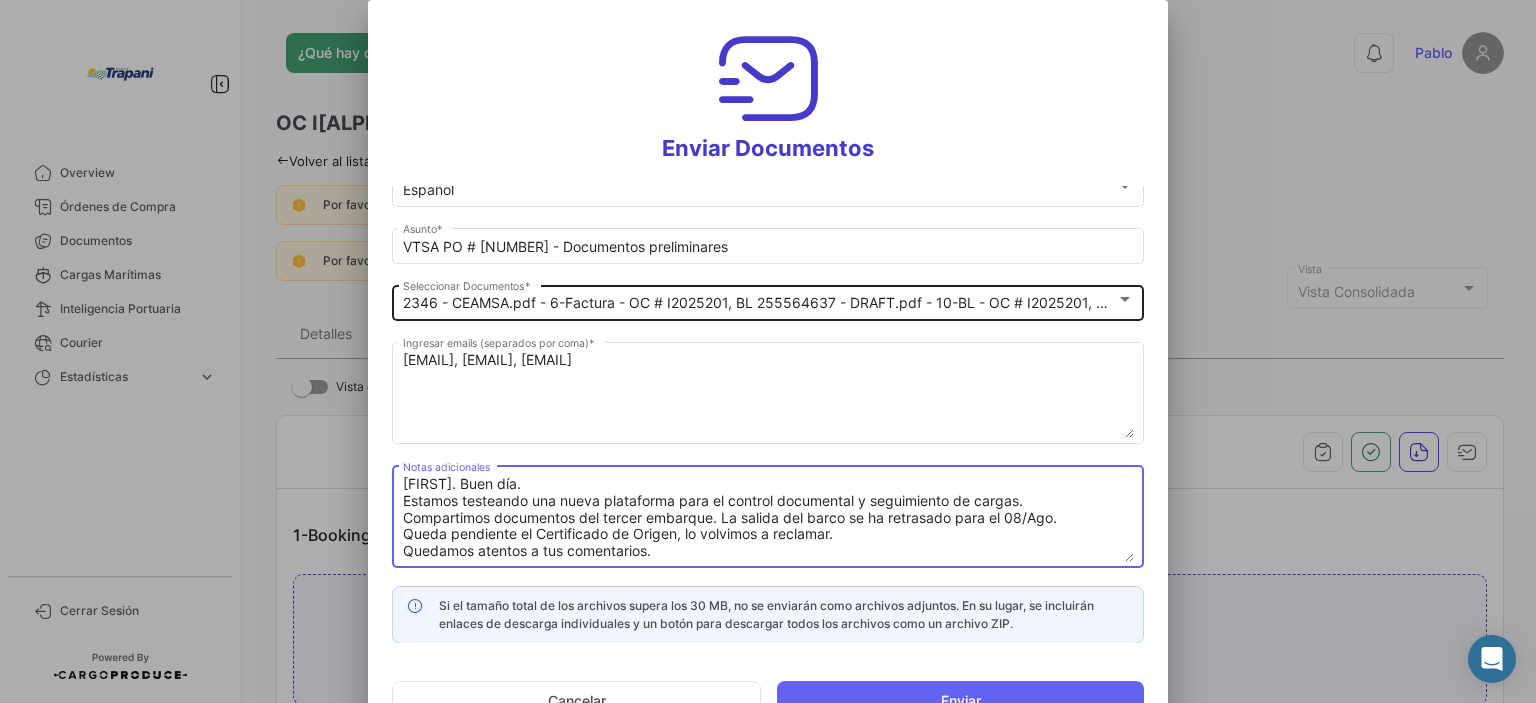 type on "[FIRST]. Buen día.
Estamos testeando una nueva plataforma para el control documental y seguimiento de cargas.
Compartimos documentos del tercer embarque. La salida del barco se ha retrasado para el 08/Ago.
Queda pendiente el Certificado de Origen, lo volvimos a reclamar.
Quedamos atentos a tus comentarios." 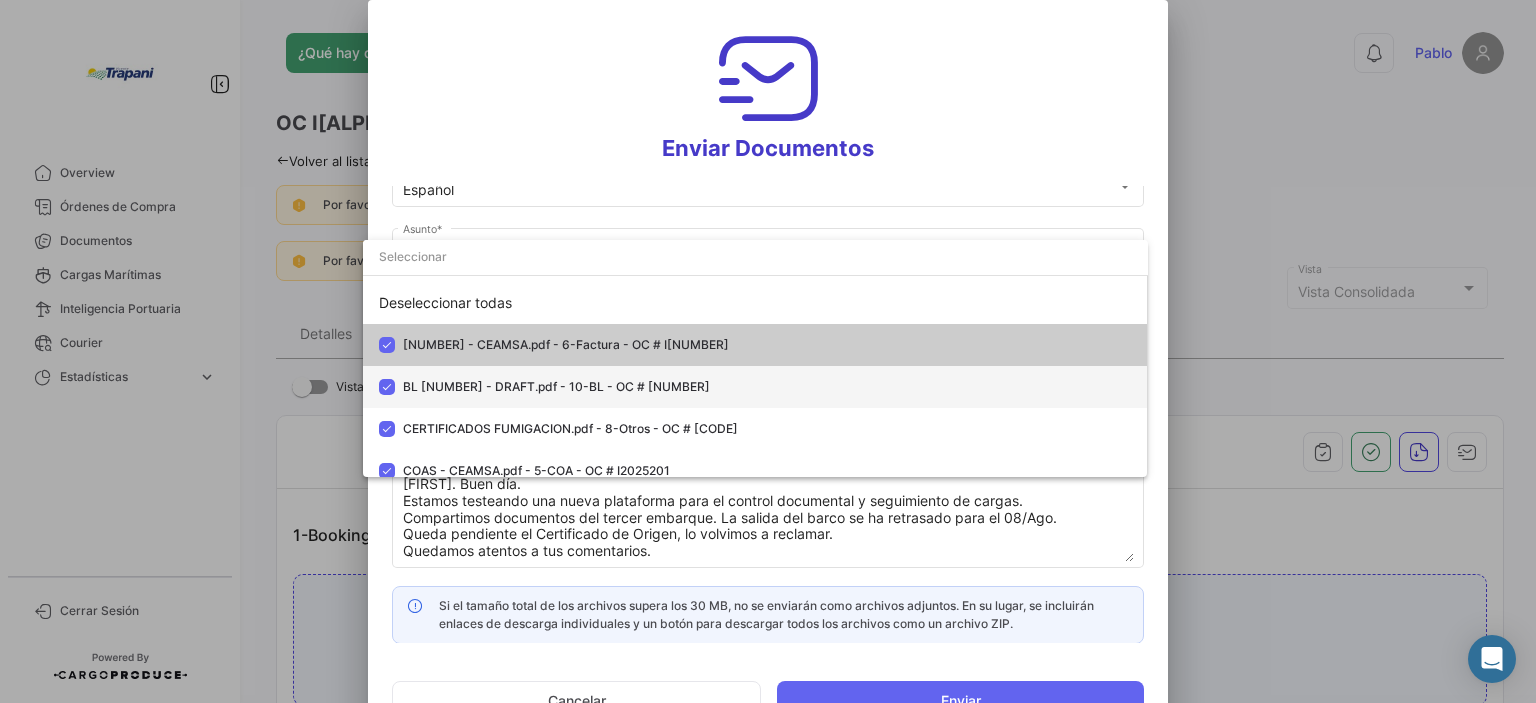 scroll, scrollTop: 99, scrollLeft: 0, axis: vertical 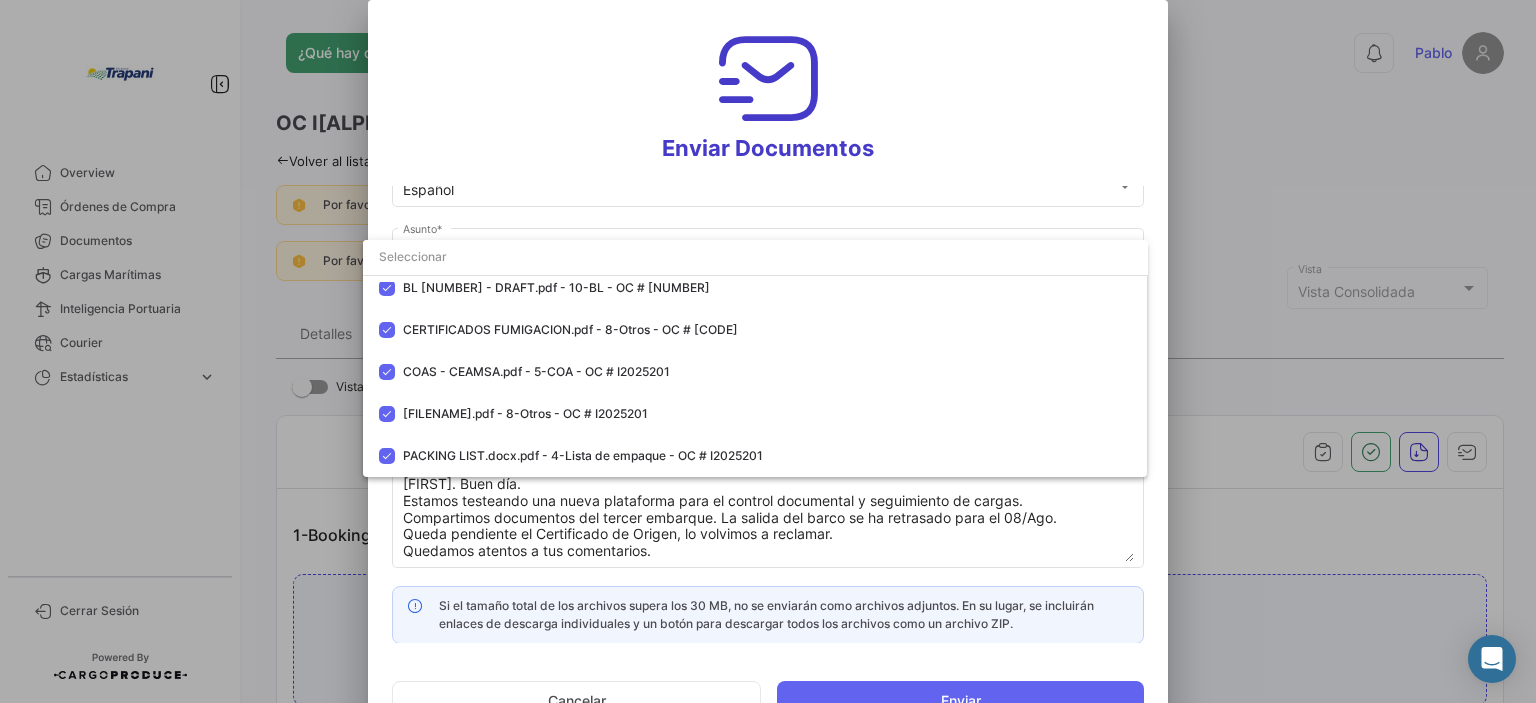 click at bounding box center [768, 351] 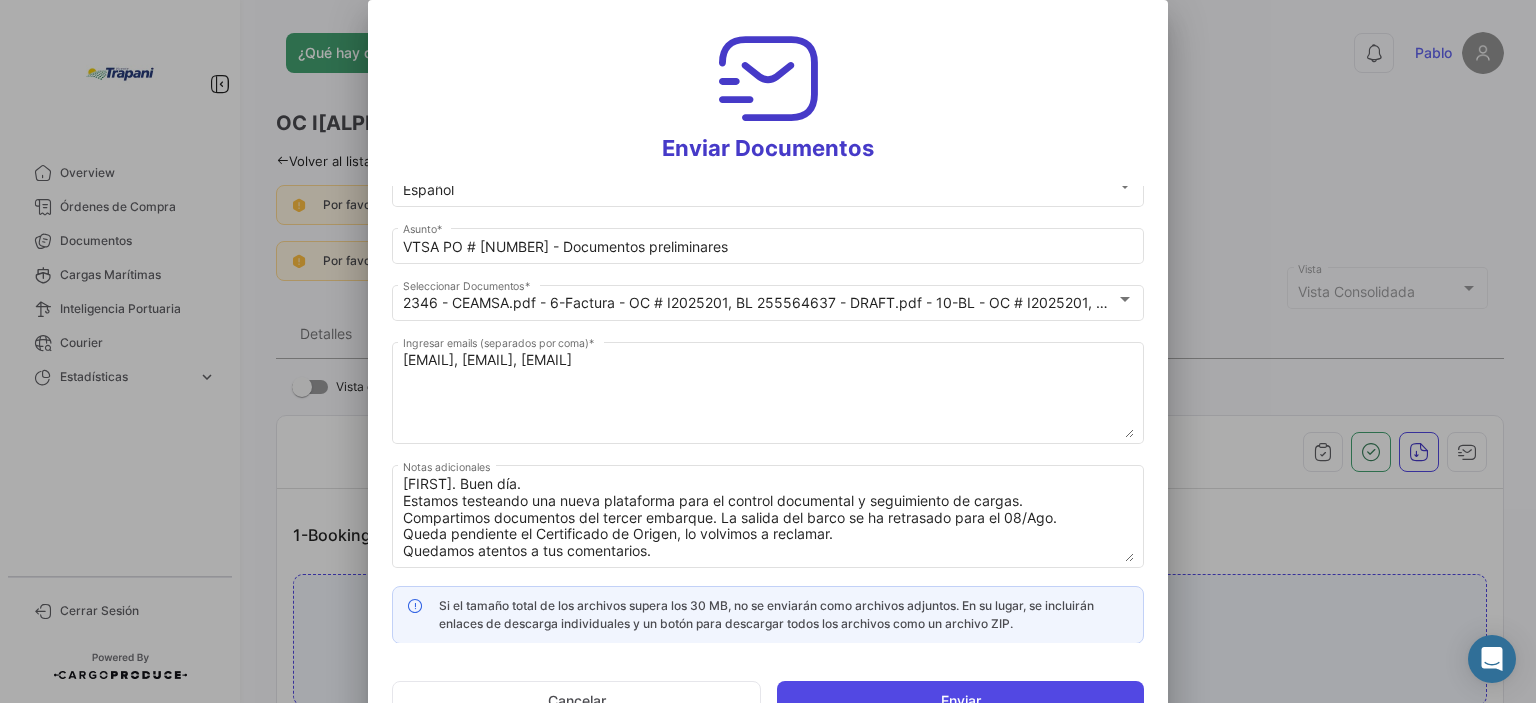 click on "Enviar" 